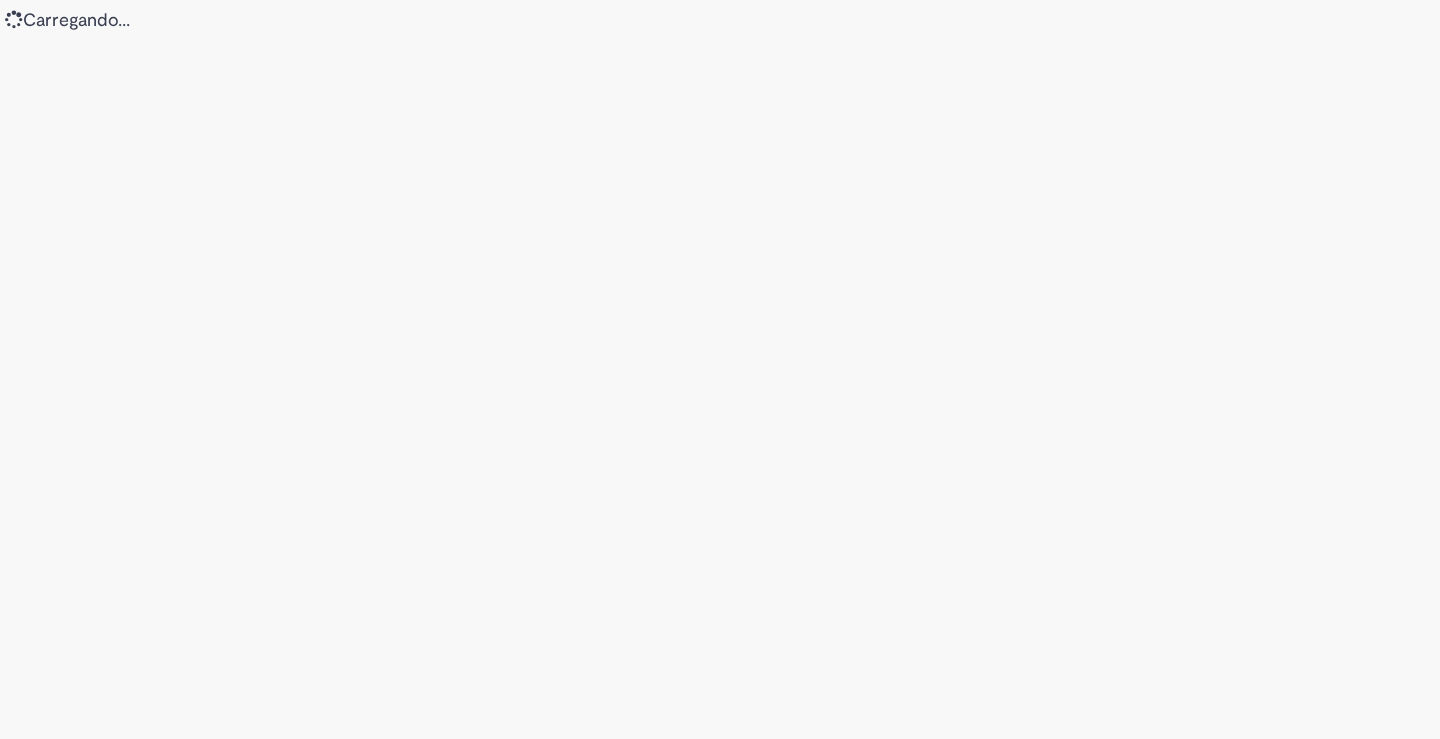 scroll, scrollTop: 0, scrollLeft: 0, axis: both 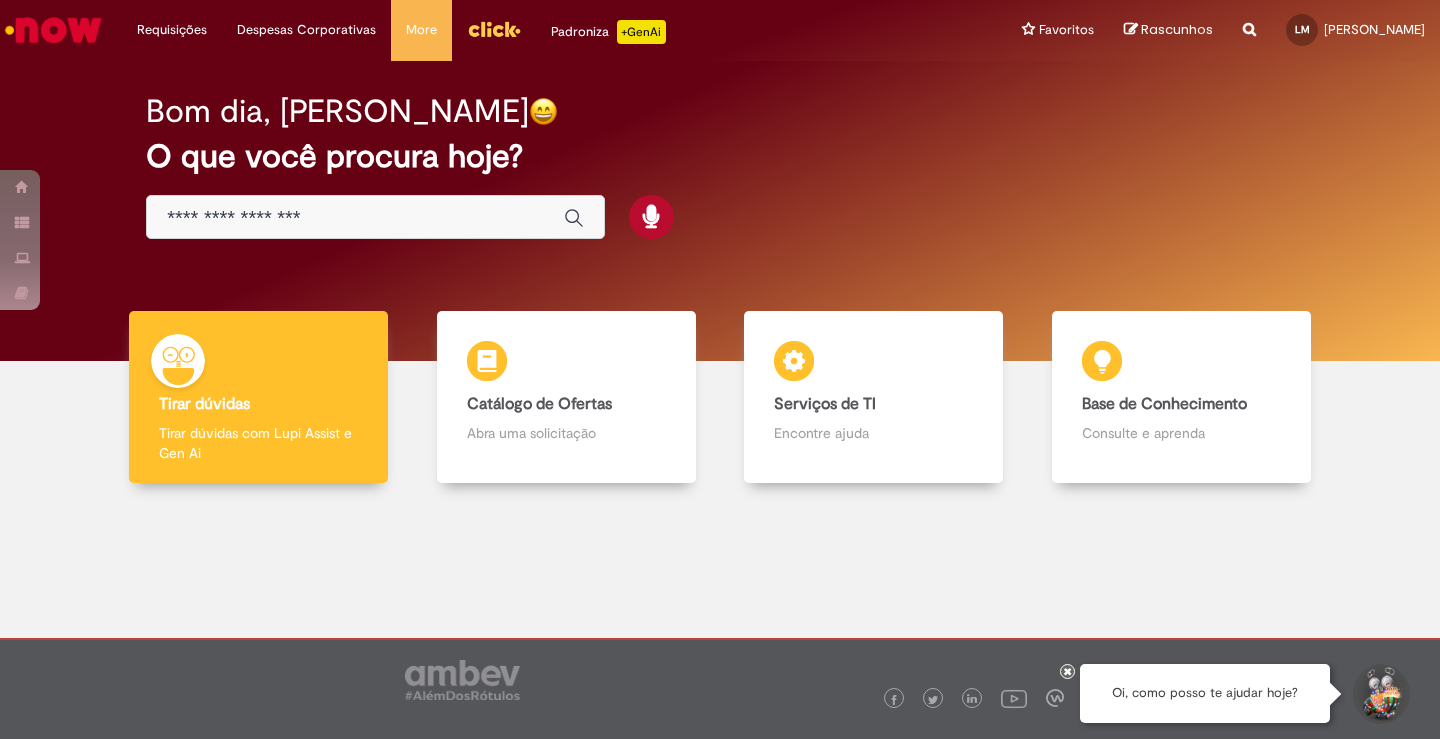 click on "Bom dia, [PERSON_NAME]
O que você procura hoje?" at bounding box center (720, 167) 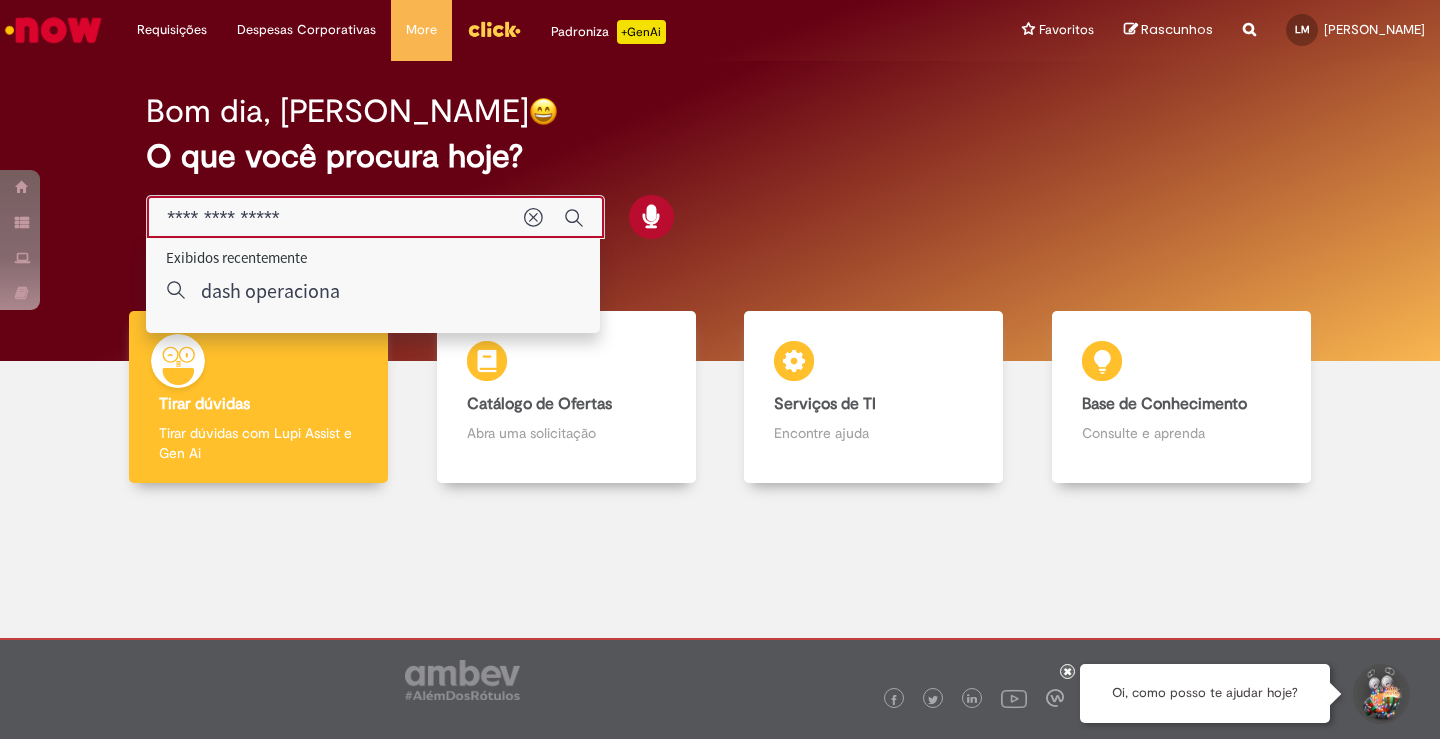 type on "**********" 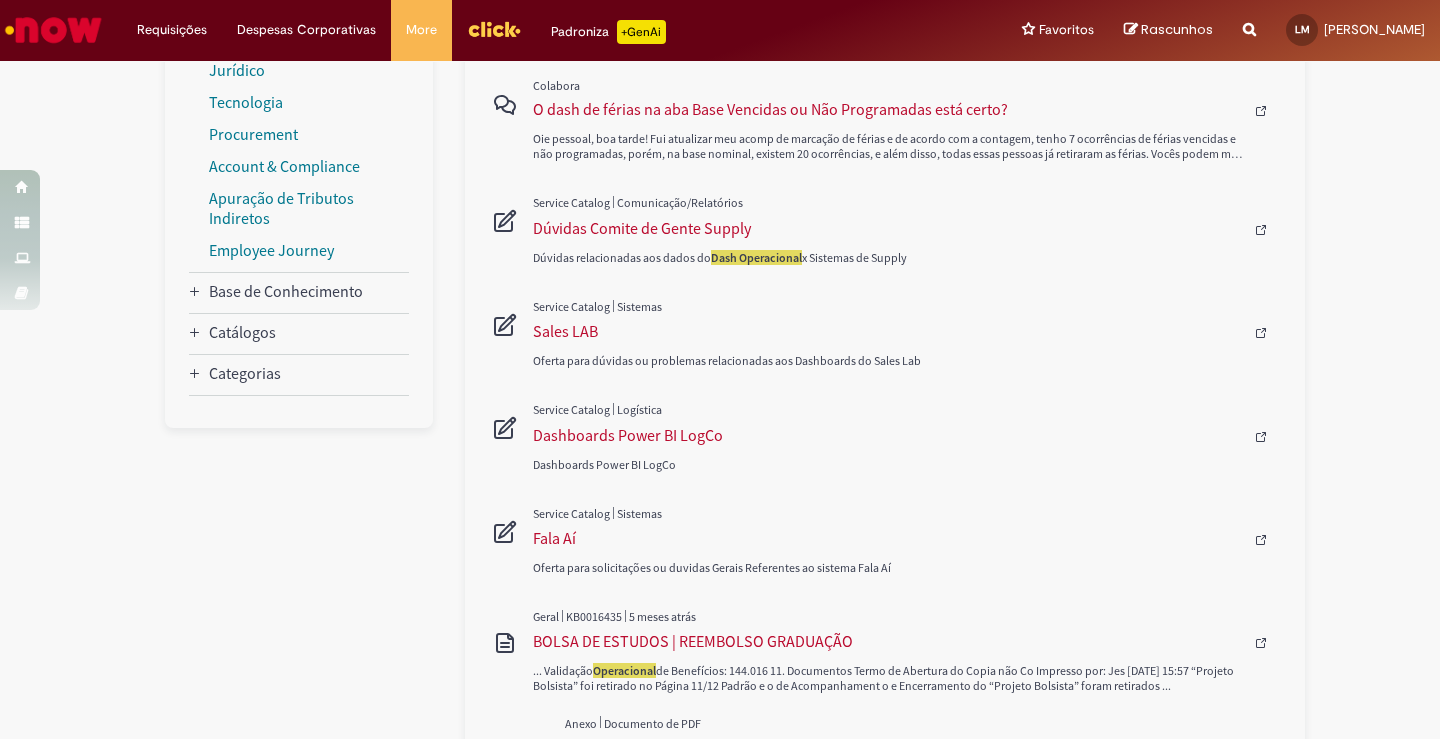 scroll, scrollTop: 400, scrollLeft: 0, axis: vertical 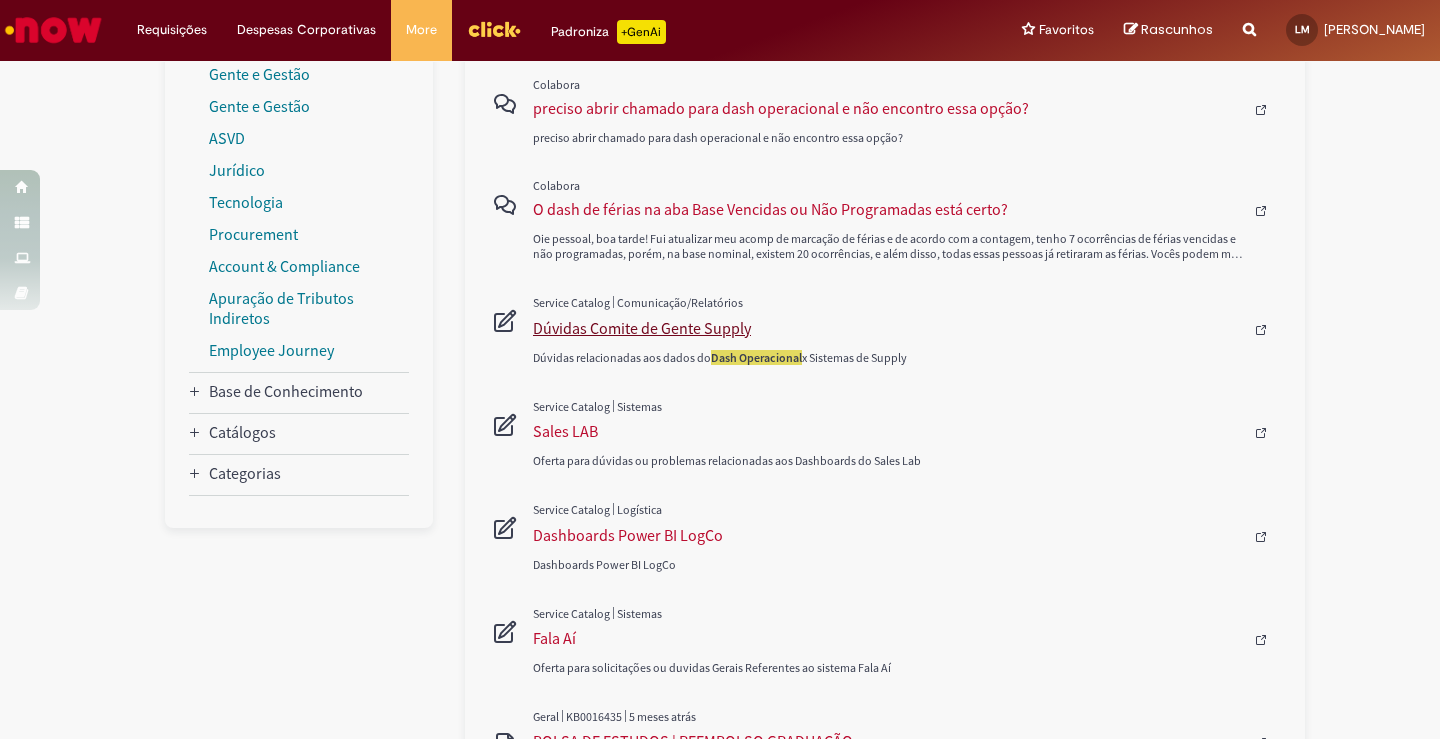 click on "Dúvidas Comite de Gente Supply" at bounding box center [888, 328] 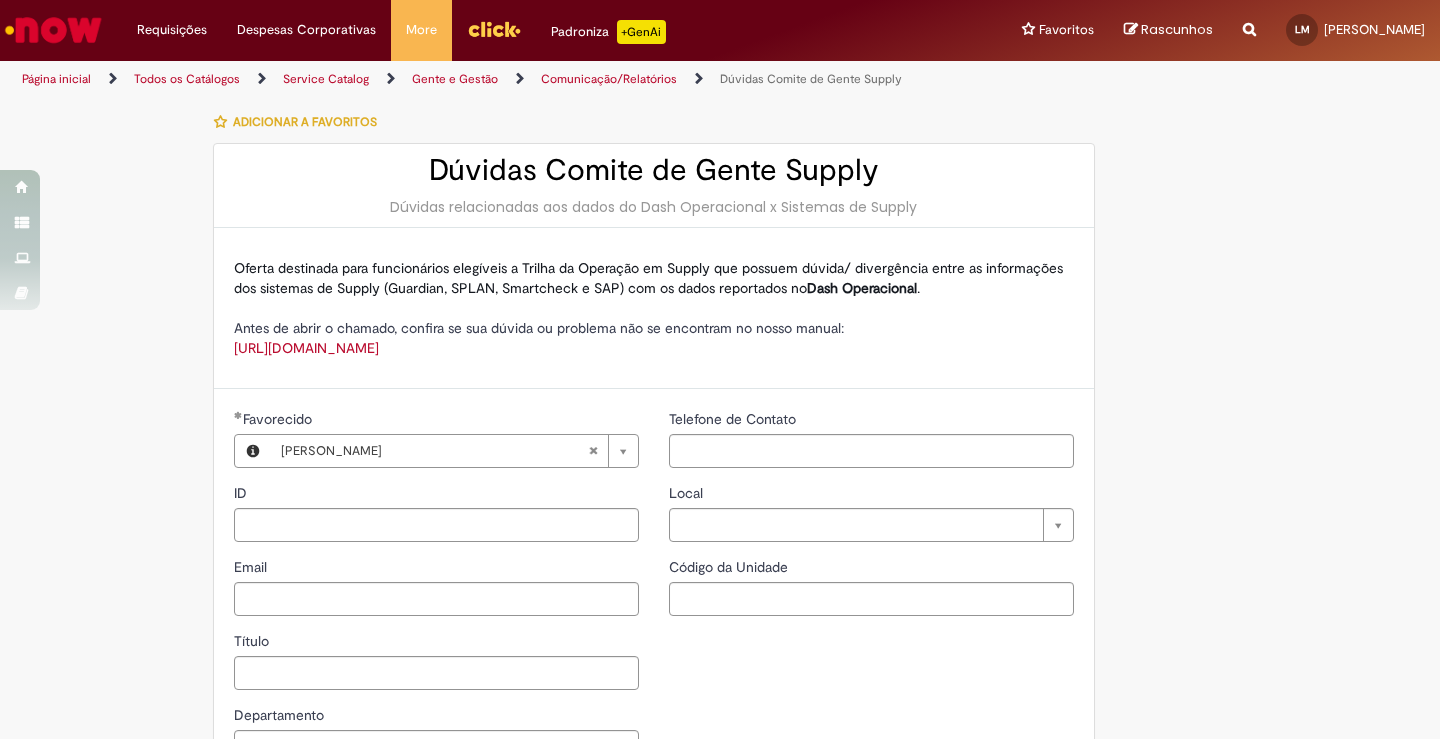 type on "********" 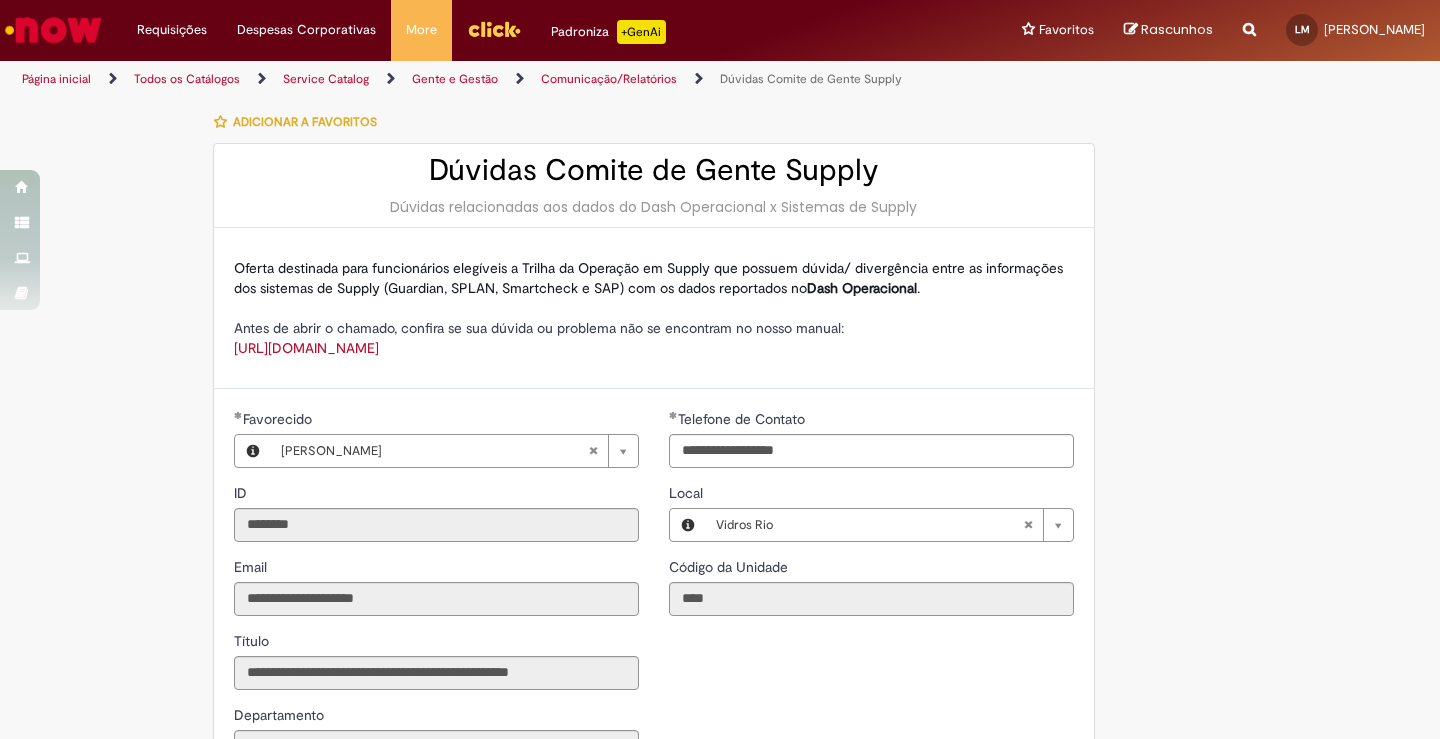 type on "**********" 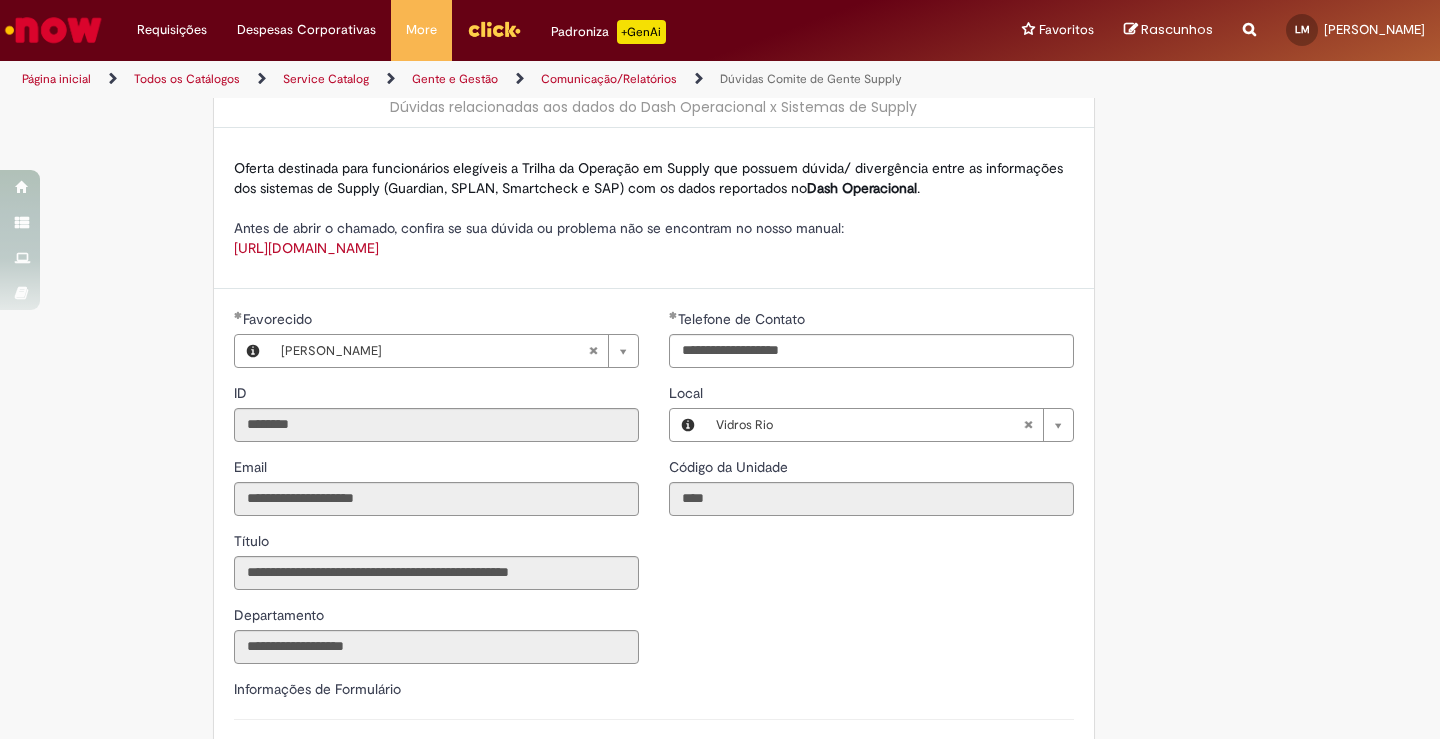 scroll, scrollTop: 500, scrollLeft: 0, axis: vertical 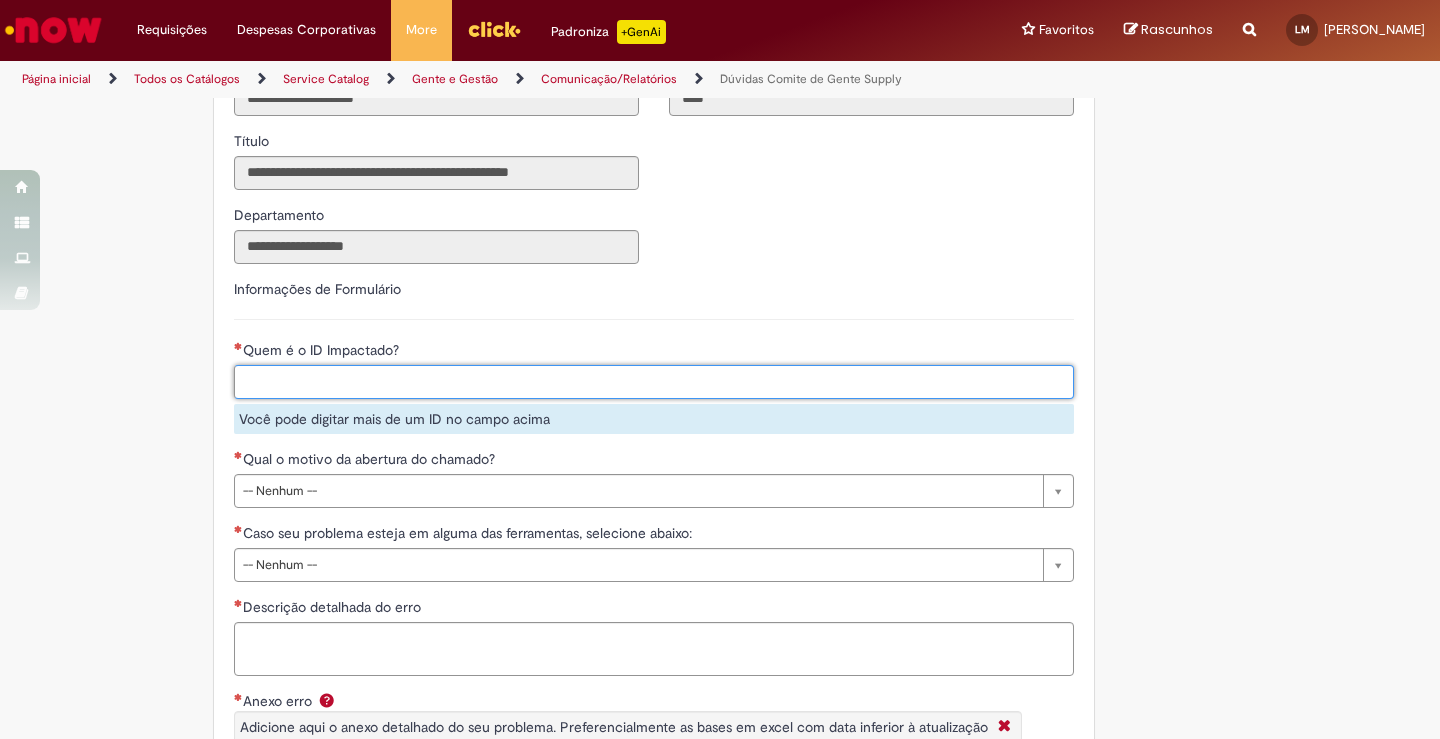 click on "Quem é o ID Impactado?" at bounding box center (696, 382) 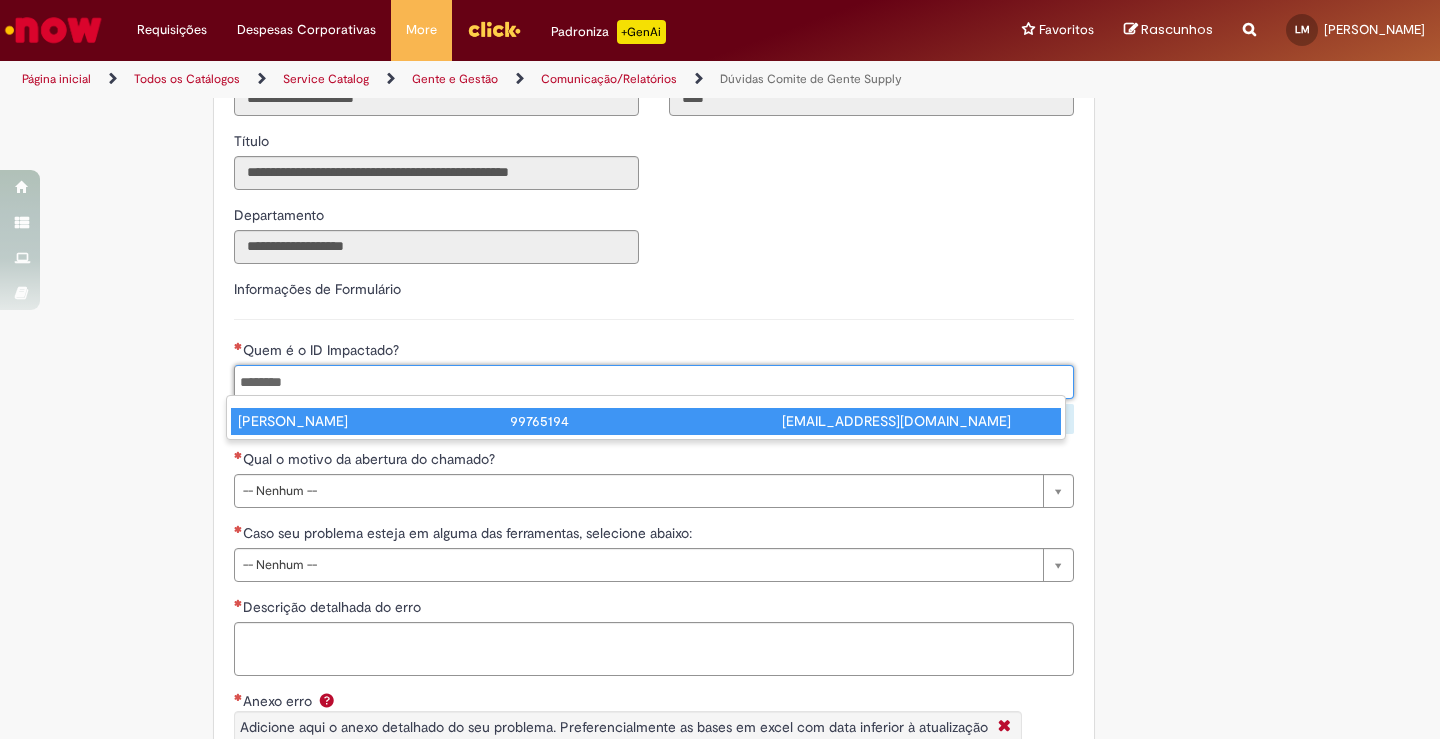 type on "********" 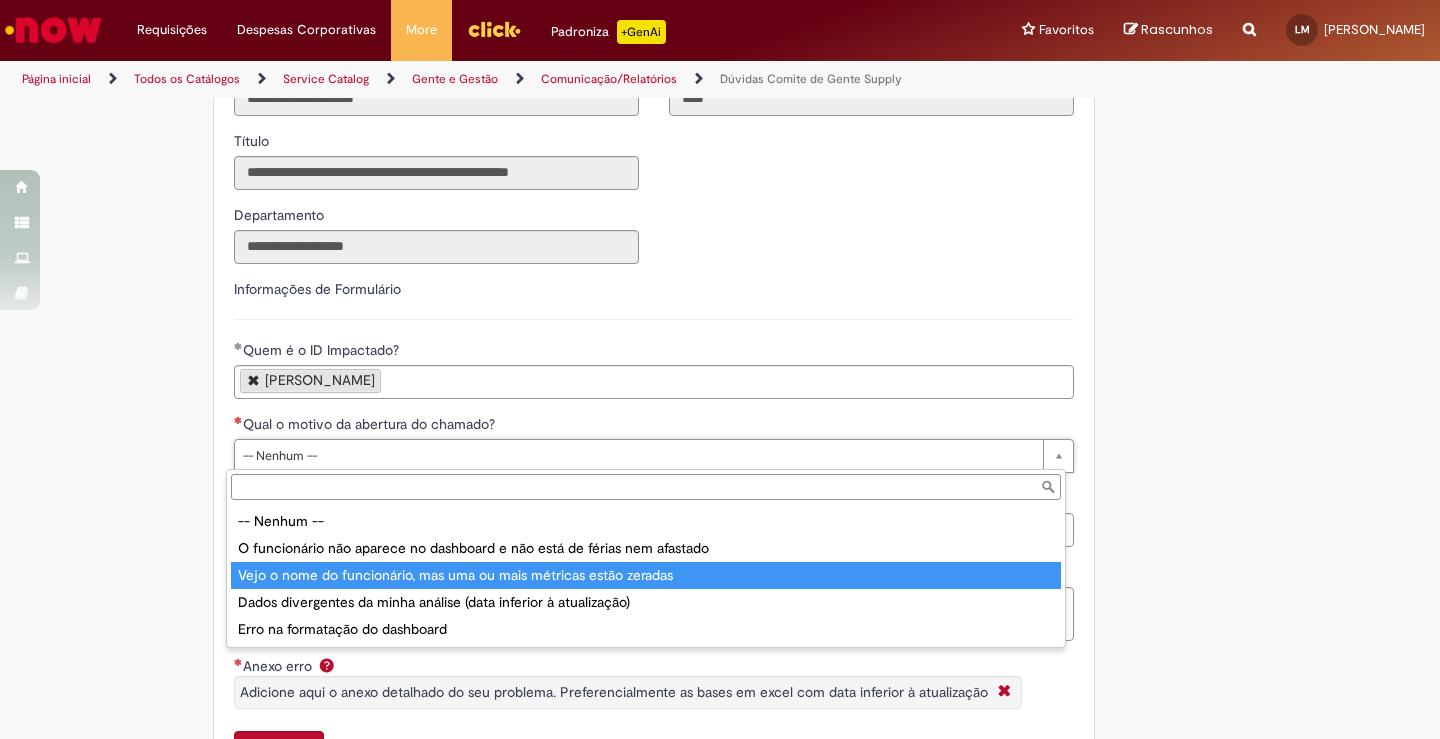 type on "**********" 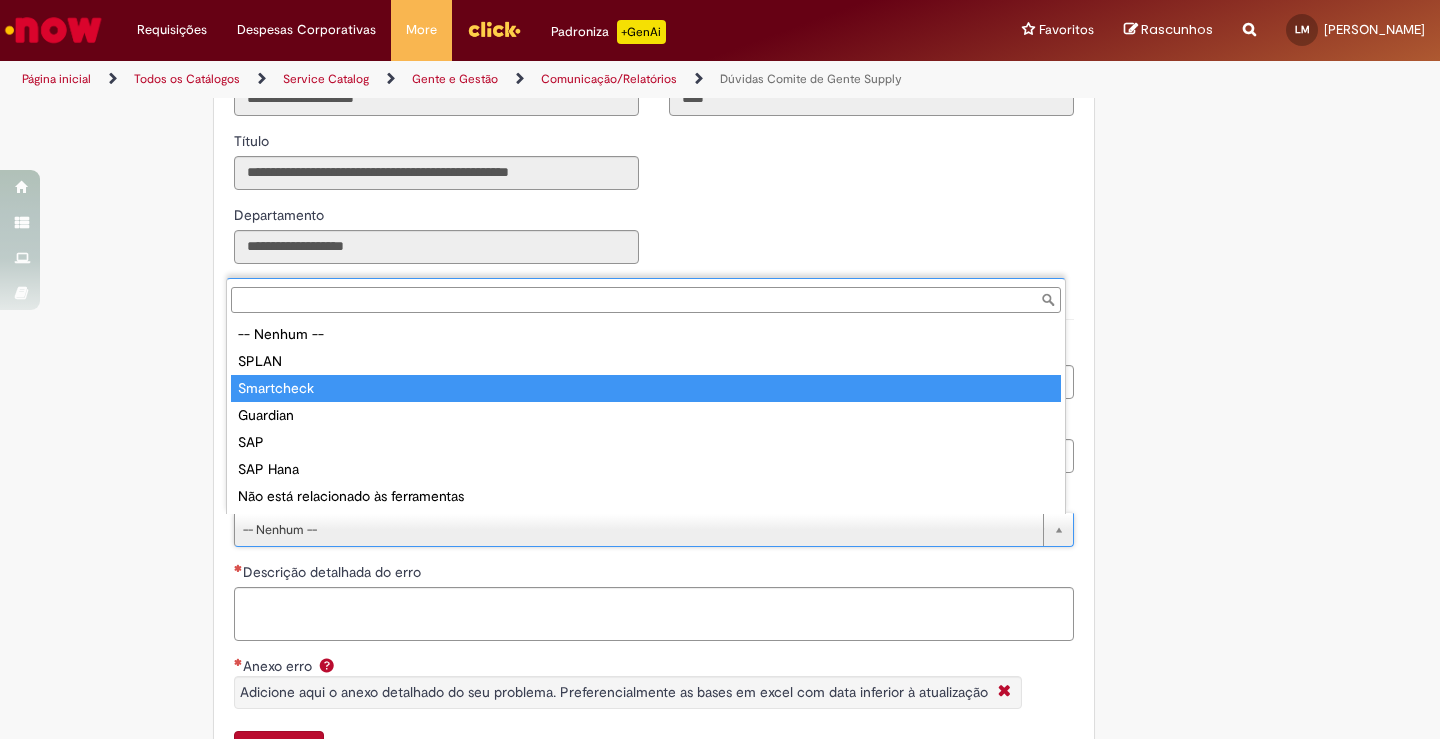 type on "**********" 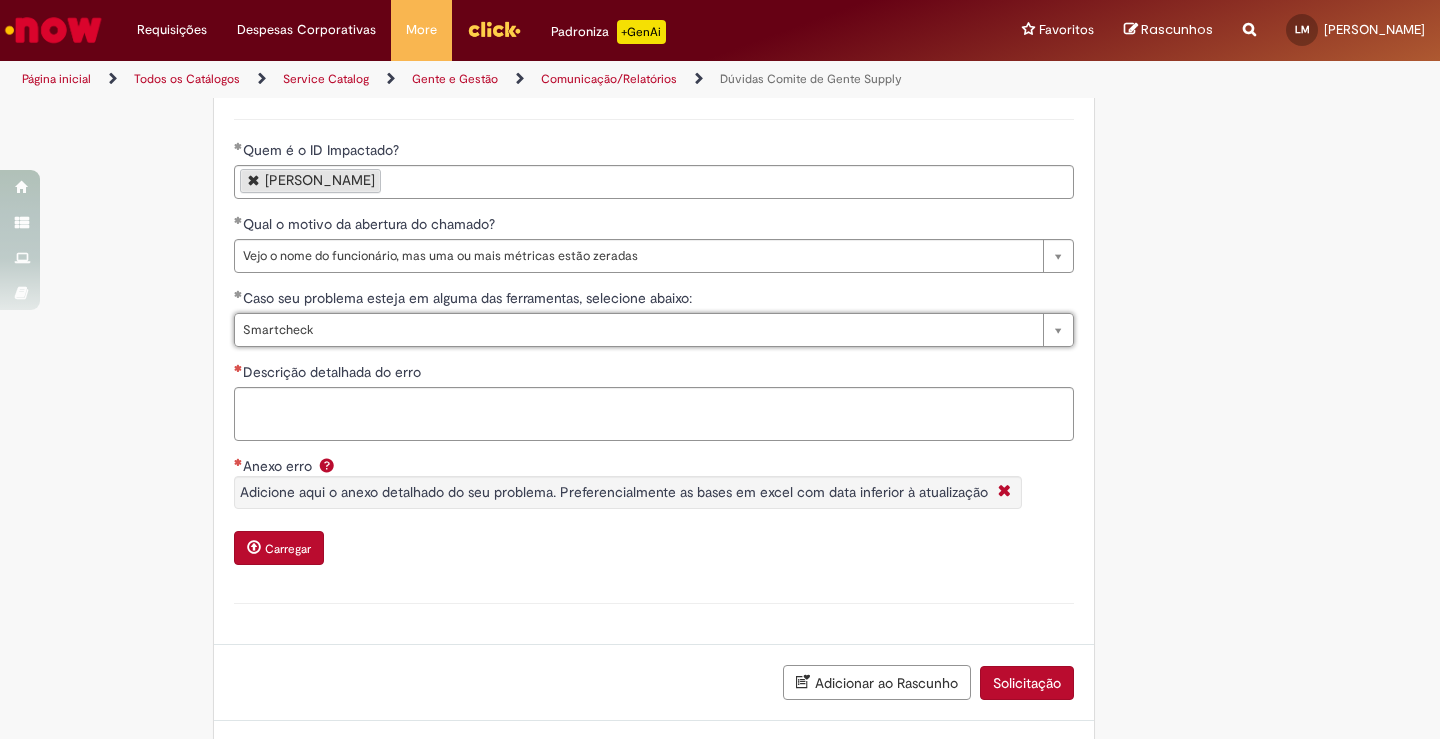 scroll, scrollTop: 791, scrollLeft: 0, axis: vertical 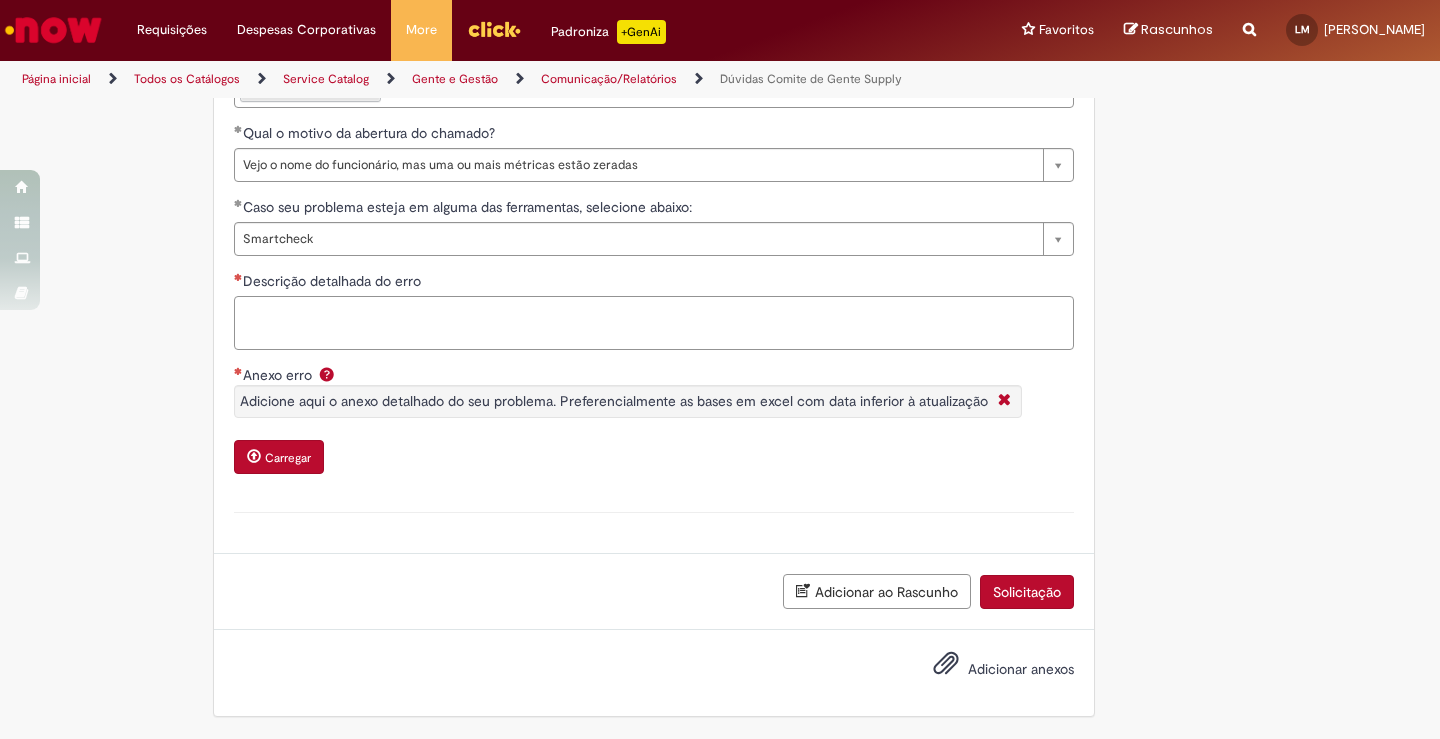 click on "Descrição detalhada do erro" at bounding box center [654, 323] 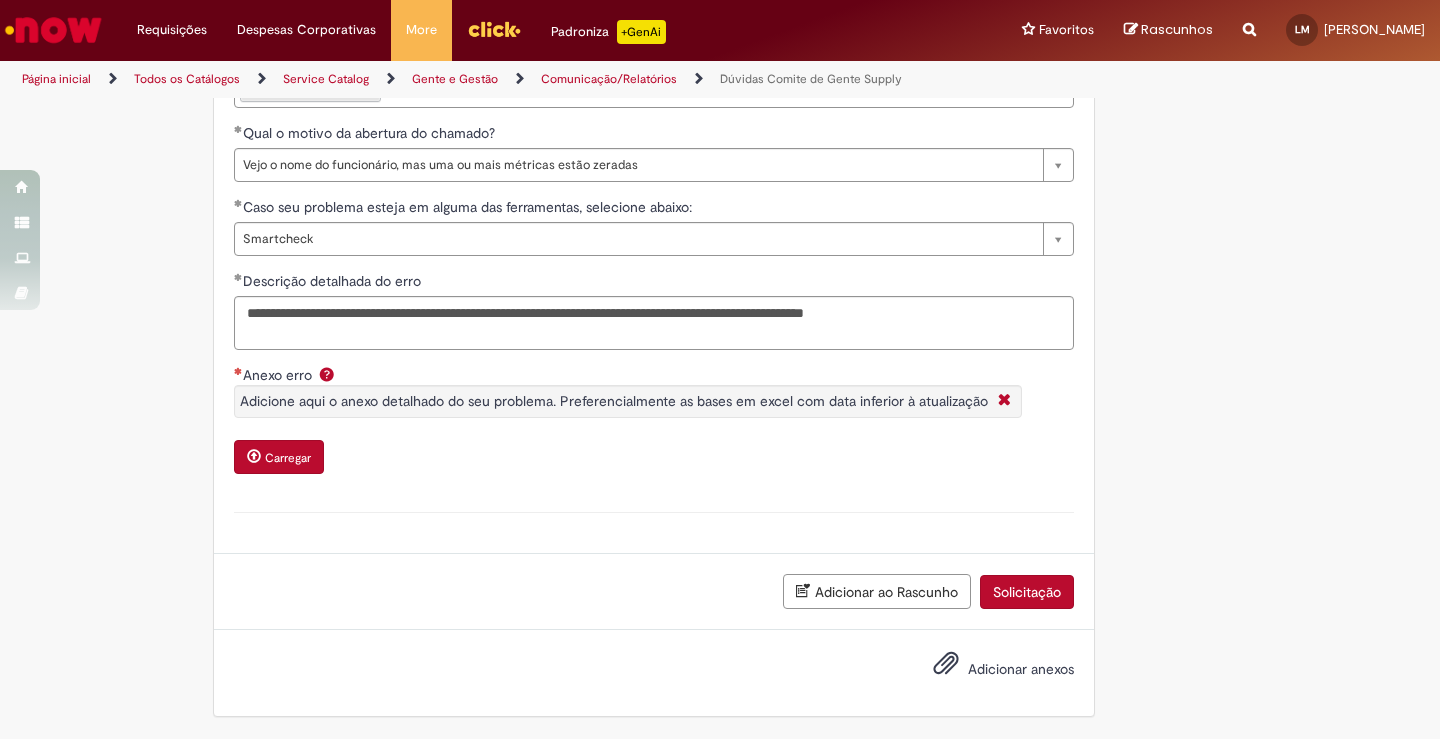 click on "Carregar" at bounding box center (288, 458) 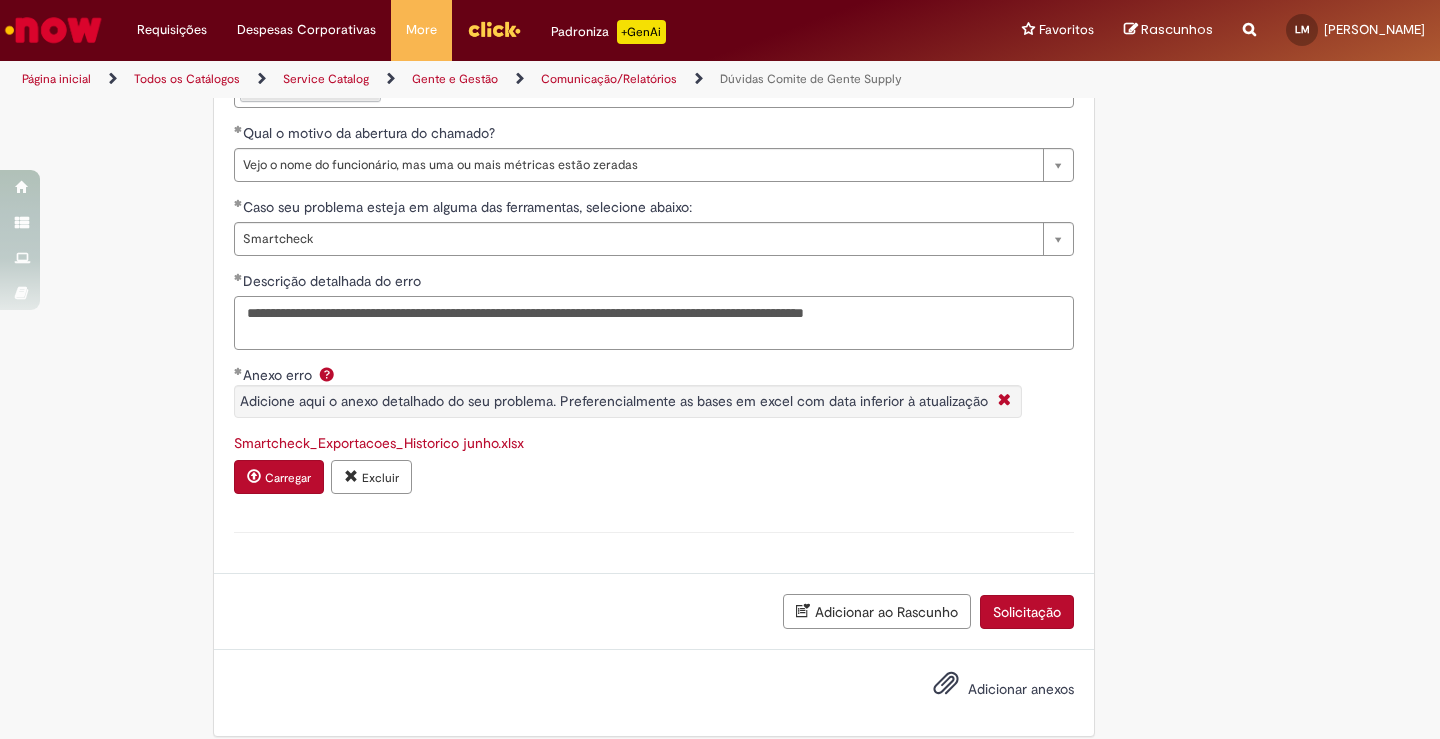click on "**********" at bounding box center [654, 323] 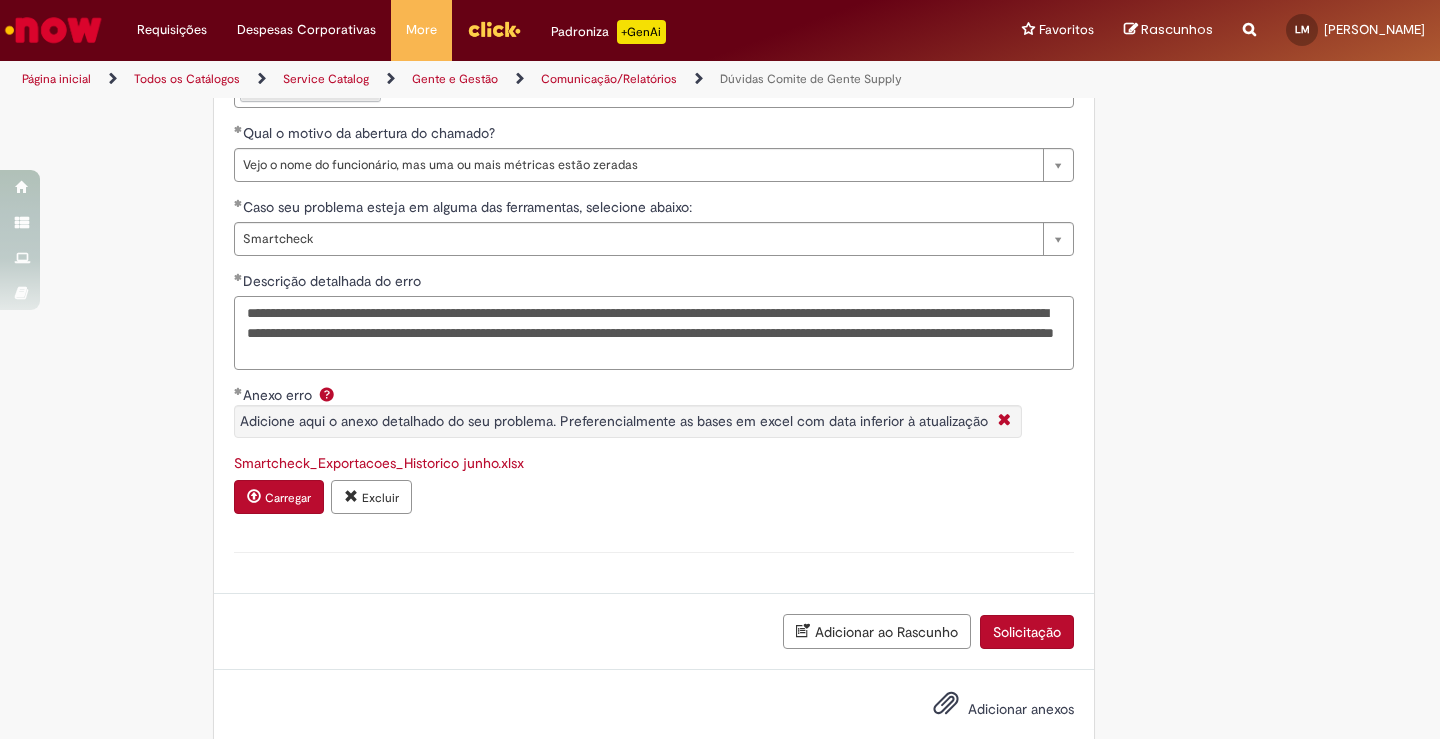 click on "**********" at bounding box center (654, 333) 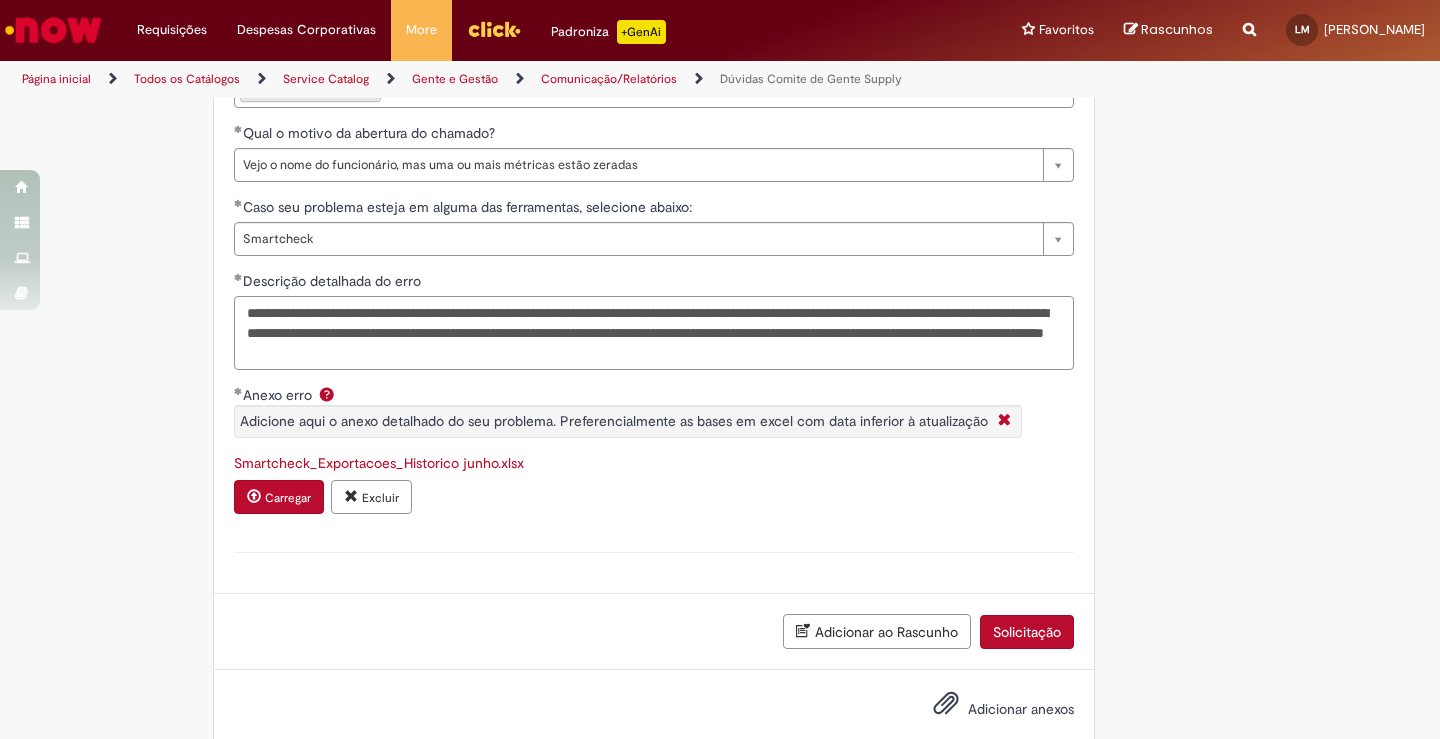 click on "**********" at bounding box center [654, 333] 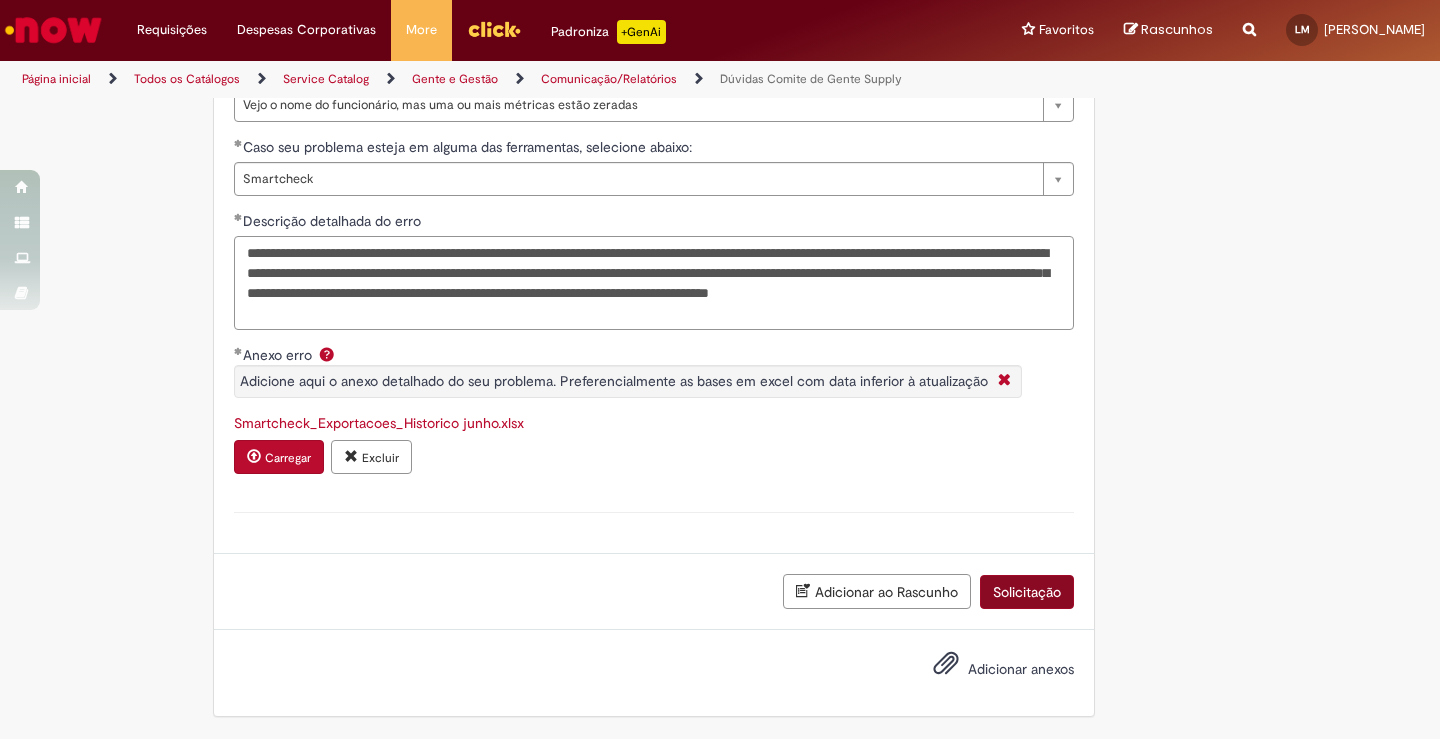 type on "**********" 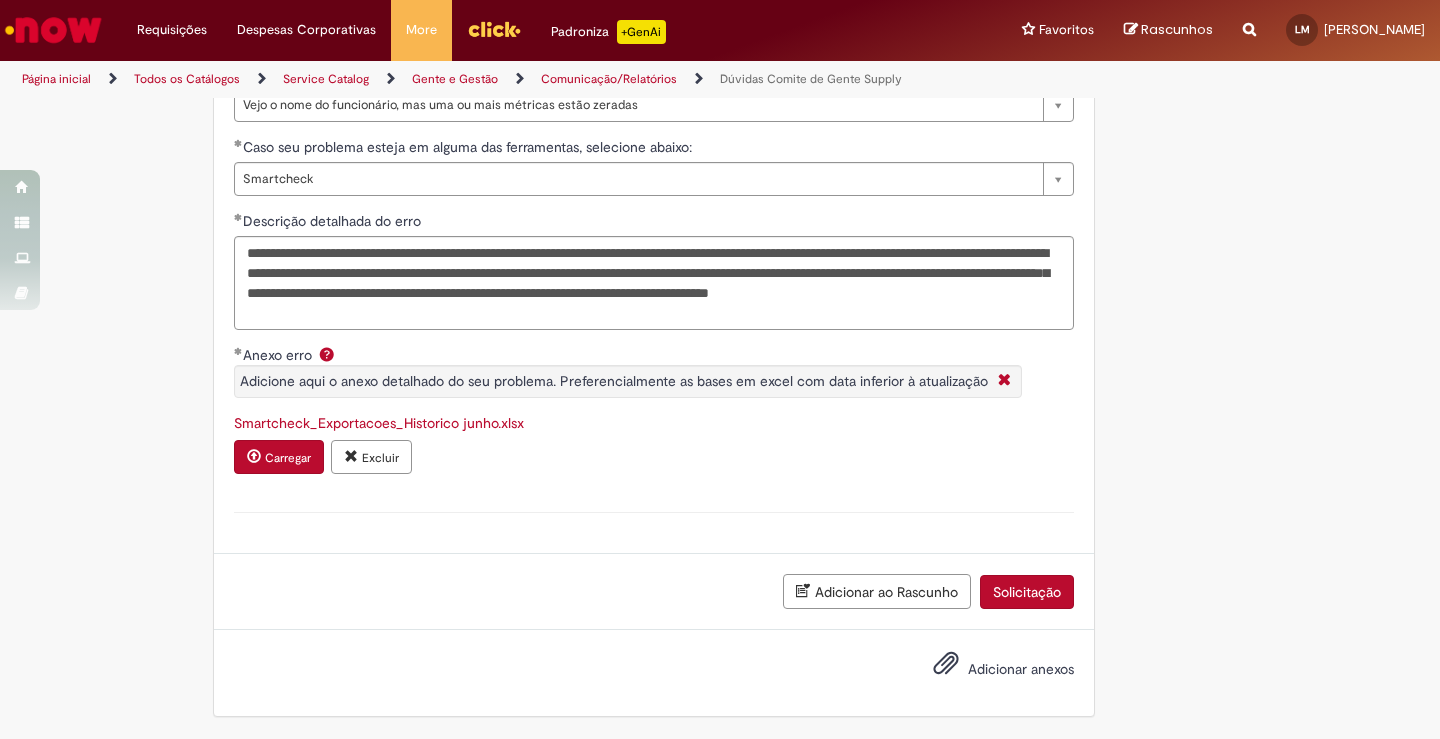 click on "Solicitação" at bounding box center [1027, 592] 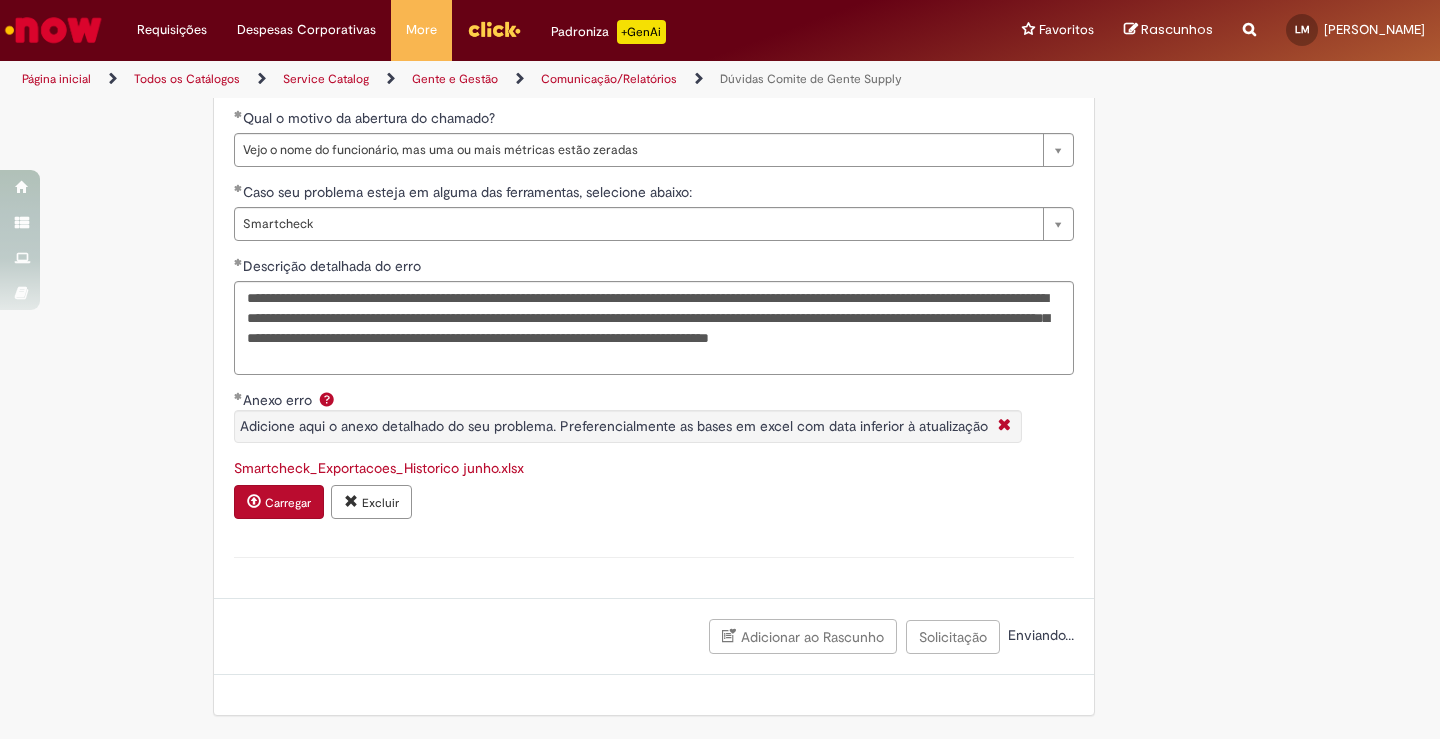 scroll, scrollTop: 806, scrollLeft: 0, axis: vertical 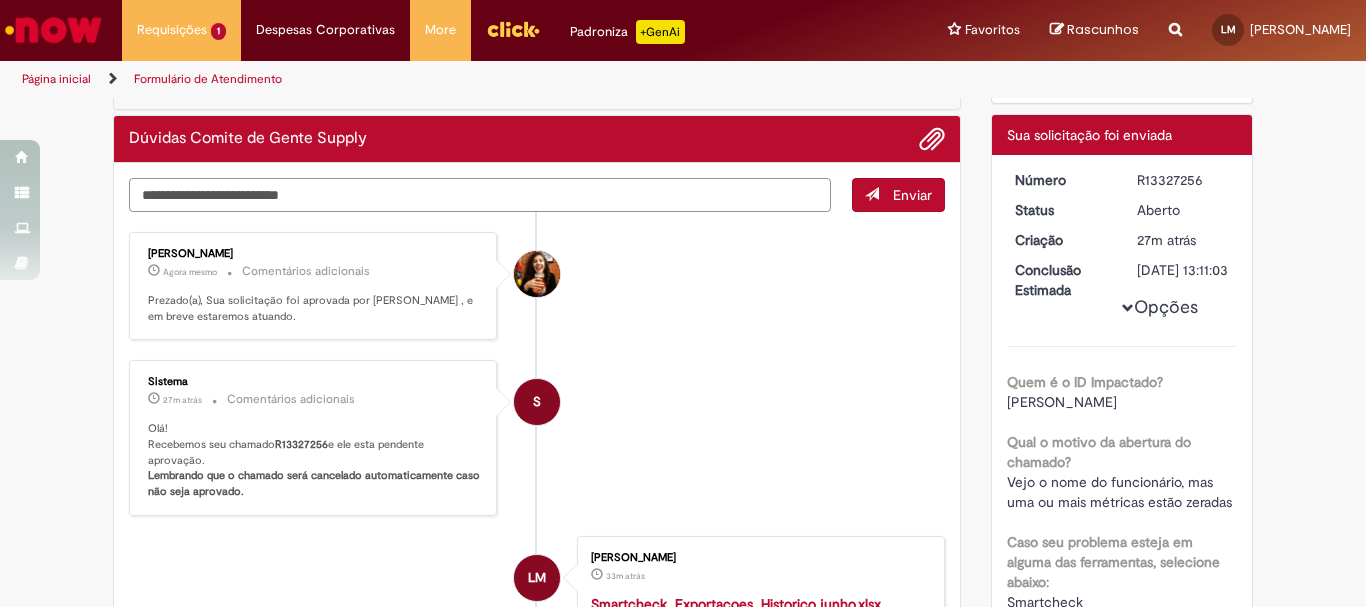 click at bounding box center [480, 195] 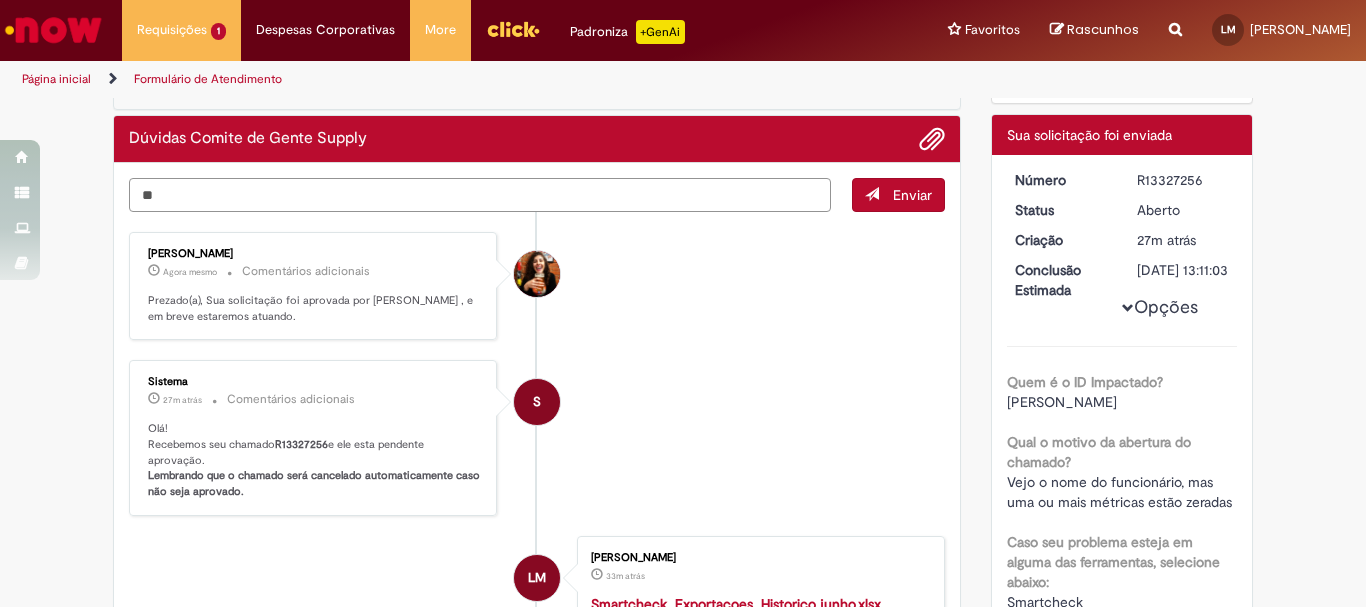 type on "*" 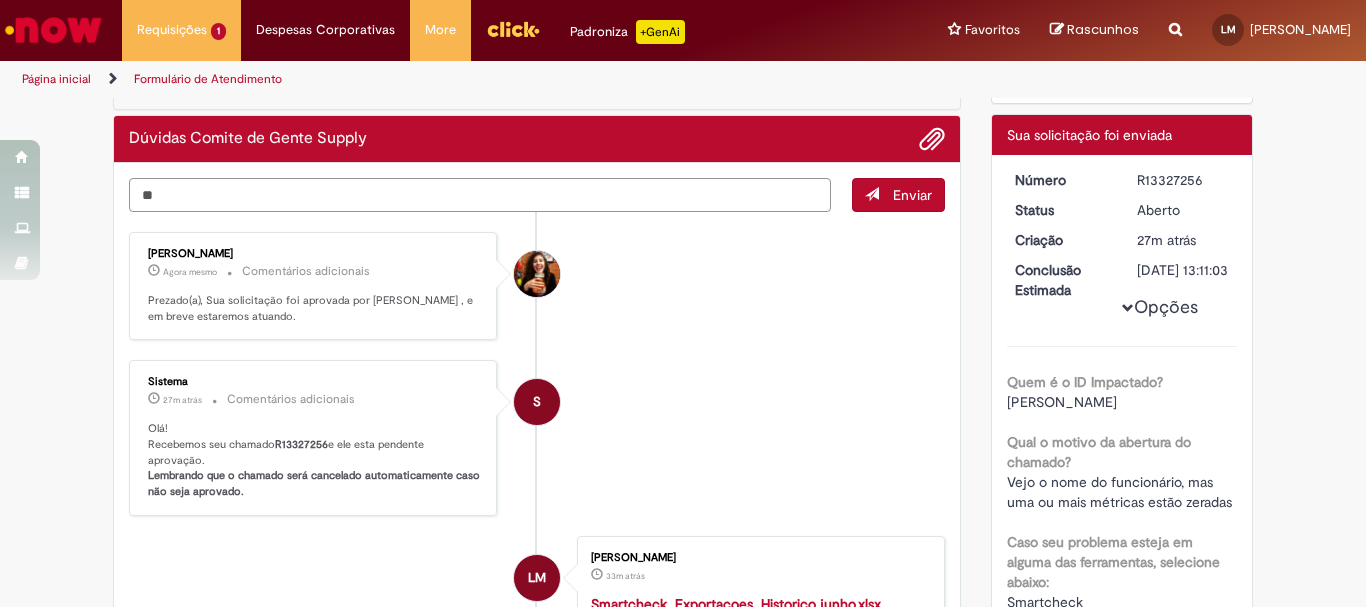 type on "*" 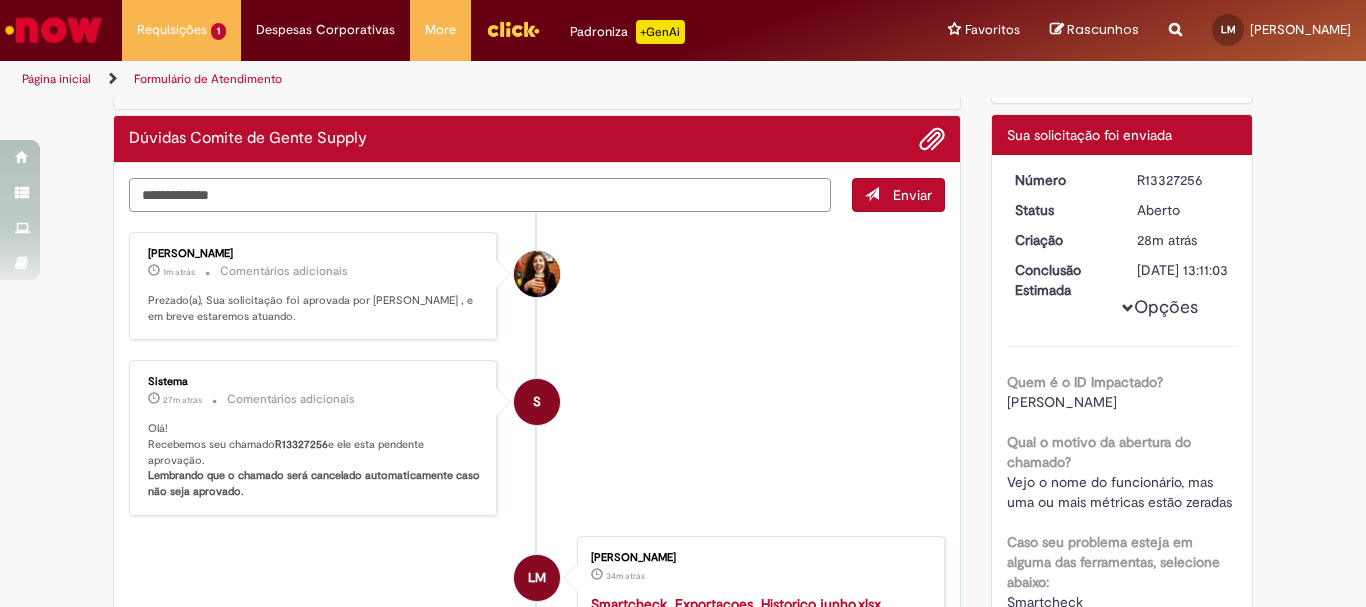 type on "**********" 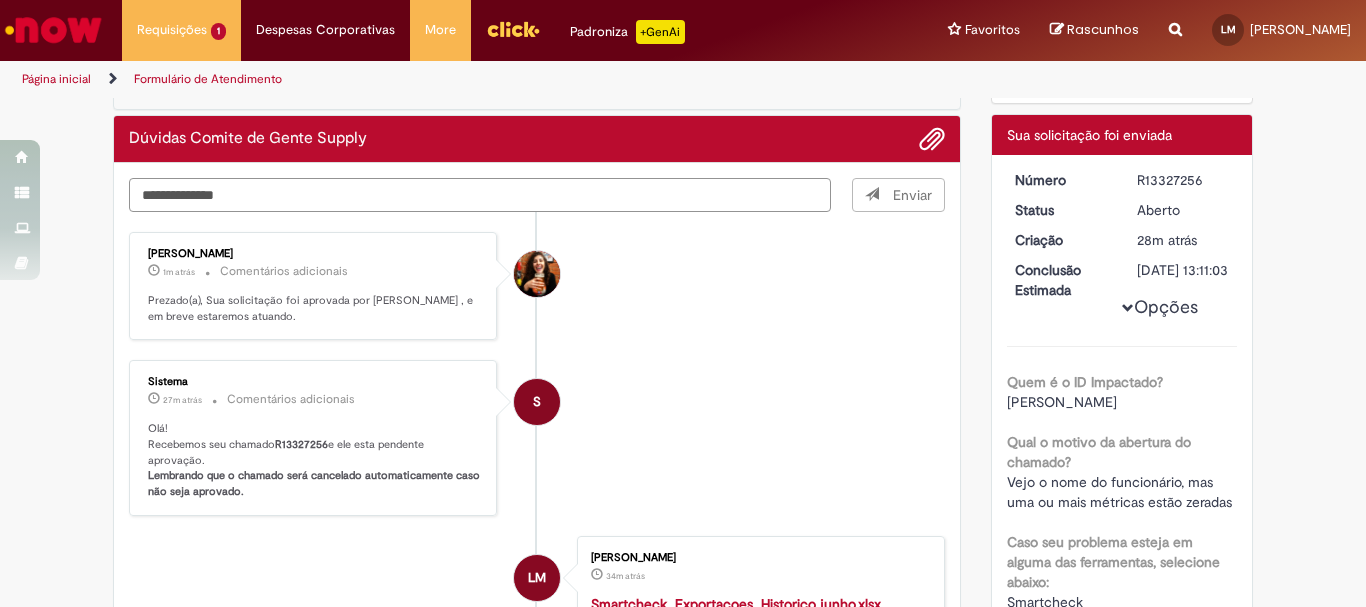 type 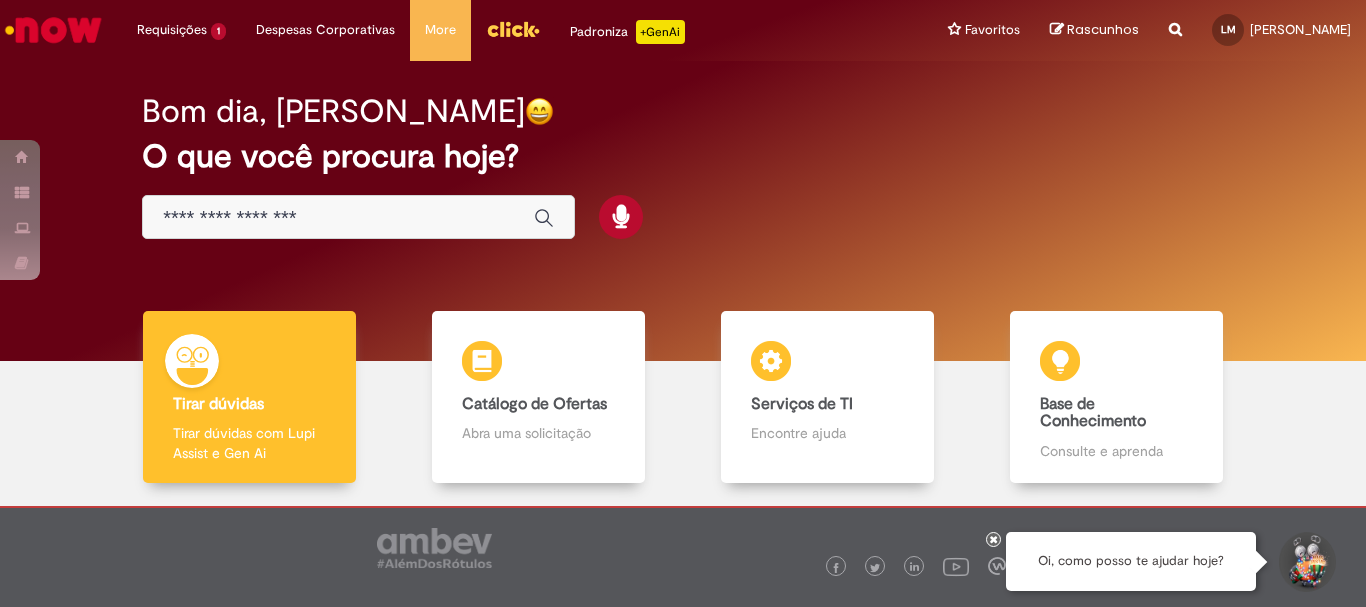 scroll, scrollTop: 0, scrollLeft: 0, axis: both 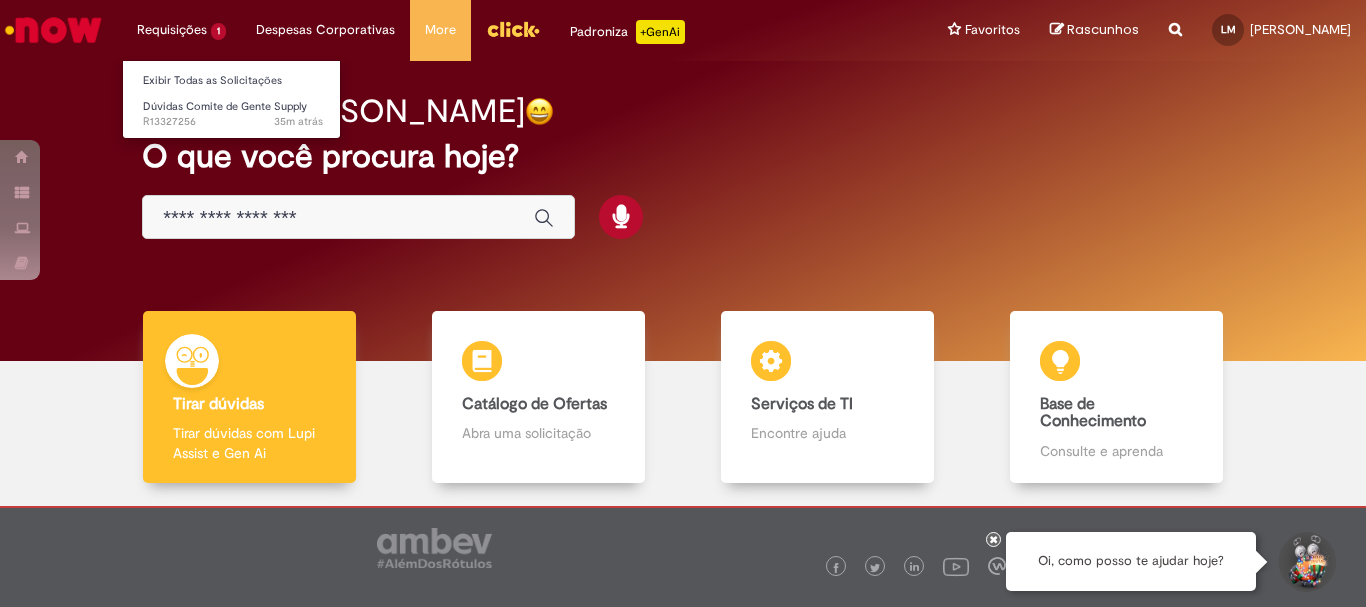 click on "Requisições   1
Exibir Todas as Solicitações
Dúvidas Comite de Gente Supply
35m atrás 35 minutos atrás  R13327256" at bounding box center [181, 30] 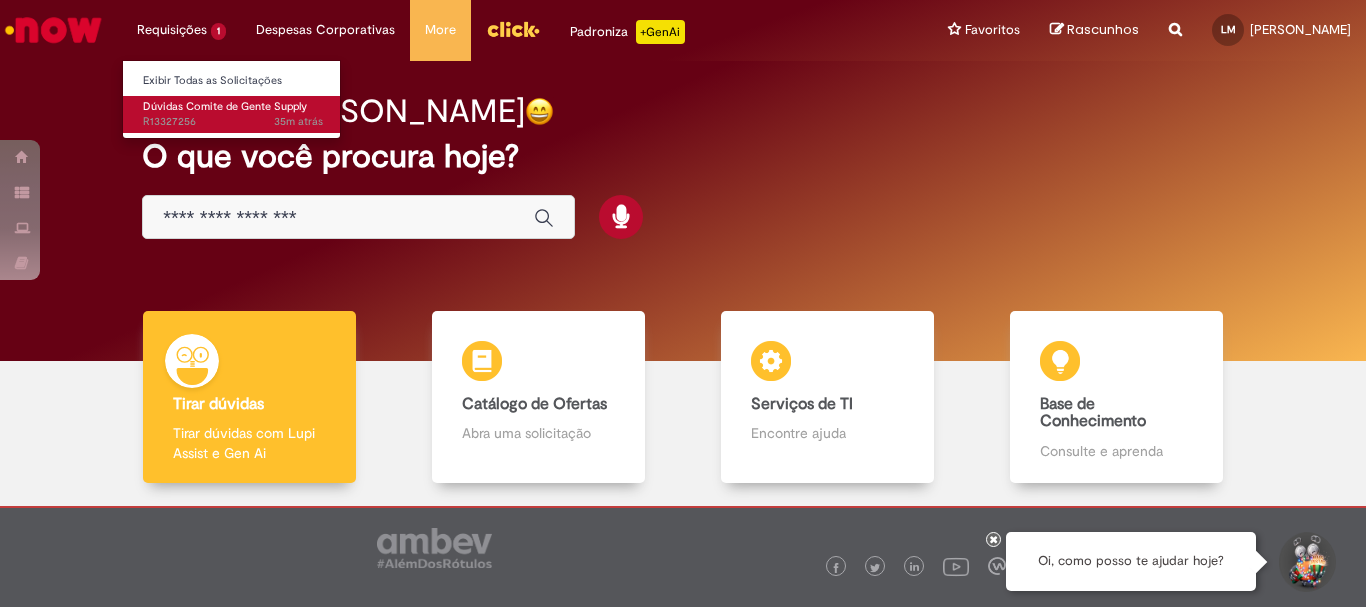 click on "Dúvidas Comite de Gente Supply" at bounding box center [225, 106] 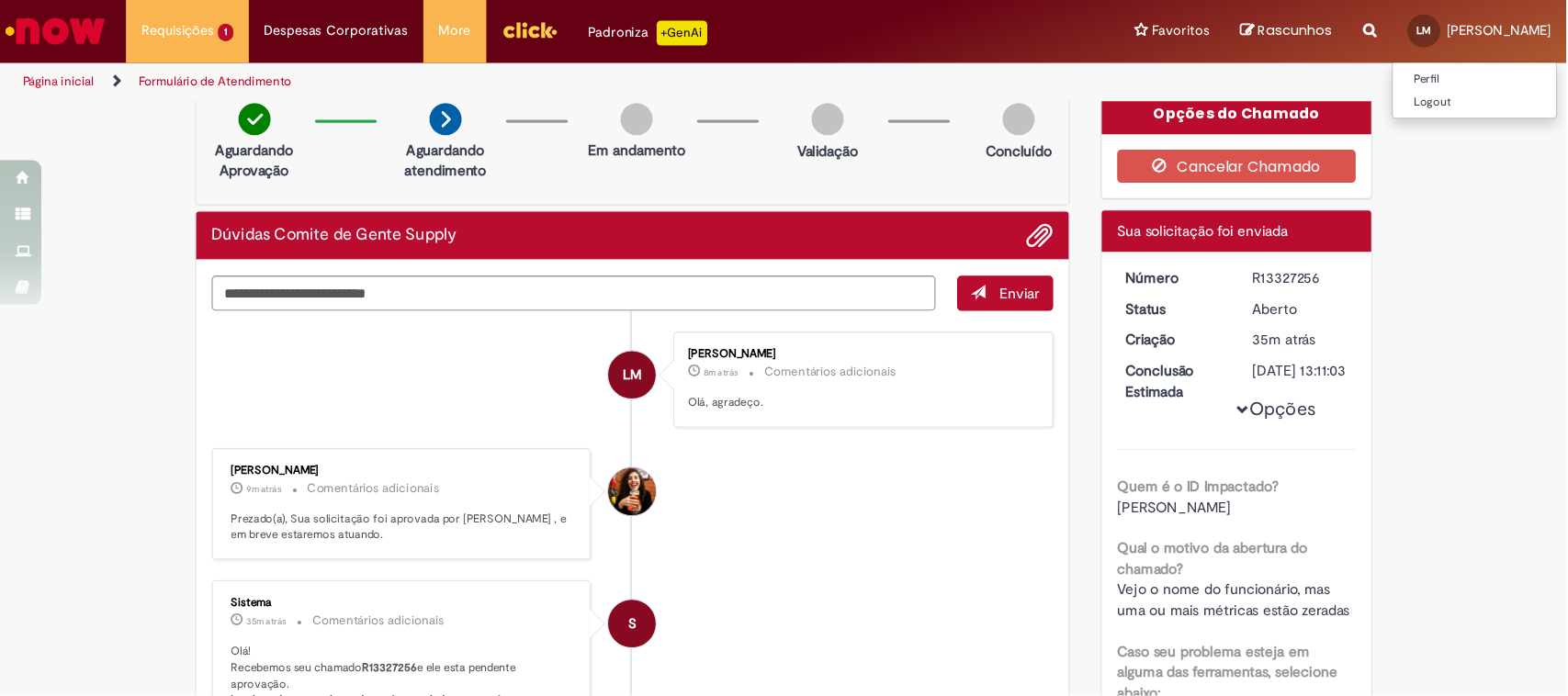 scroll, scrollTop: 10, scrollLeft: 0, axis: vertical 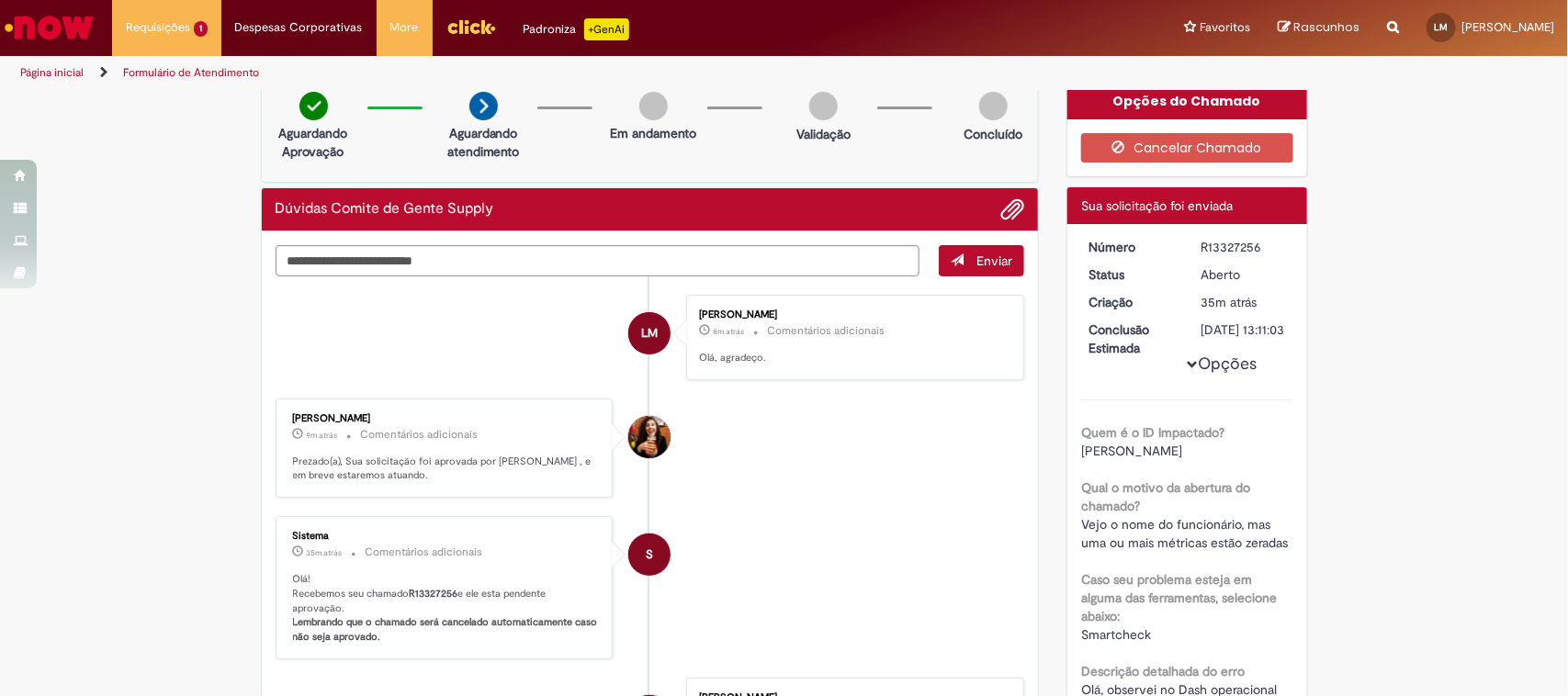drag, startPoint x: 1190, startPoint y: 14, endPoint x: 1049, endPoint y: 436, distance: 444.9326 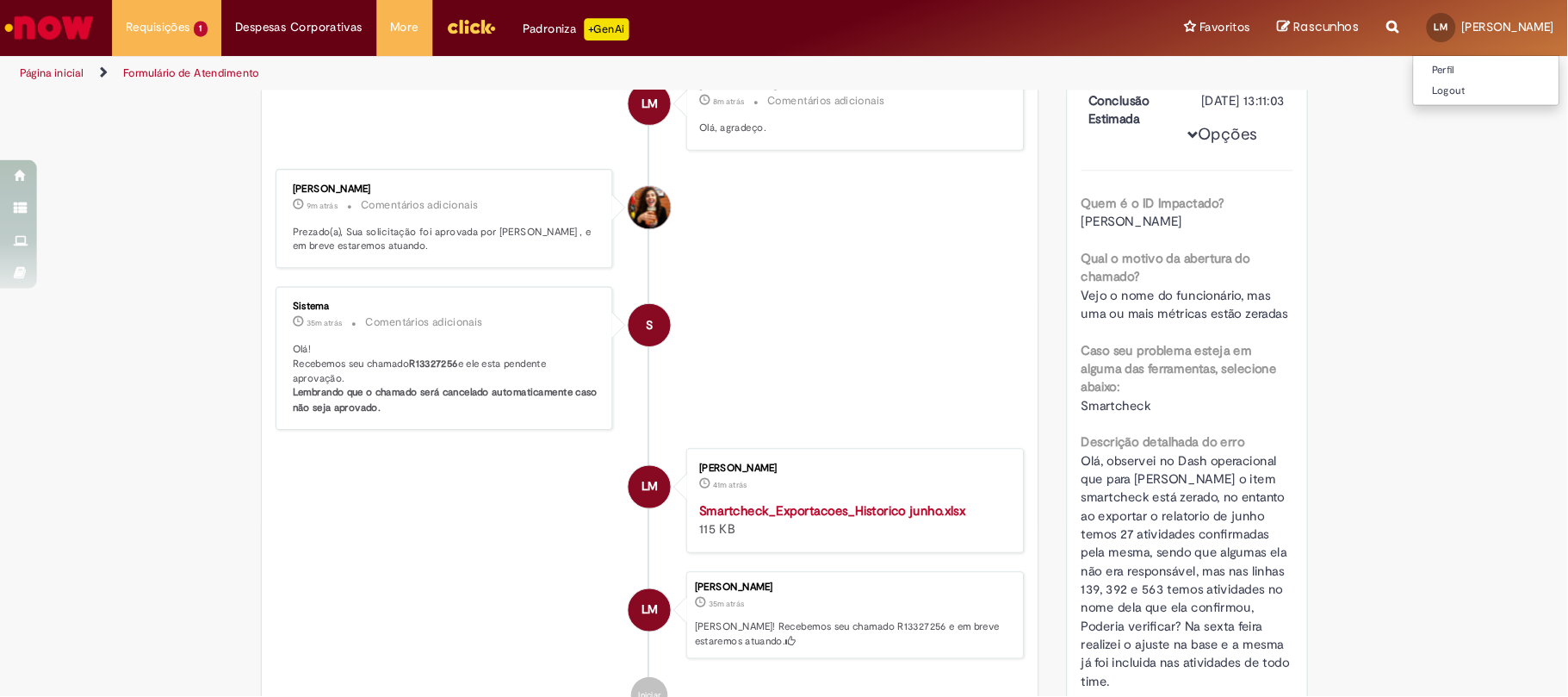 scroll, scrollTop: 225, scrollLeft: 0, axis: vertical 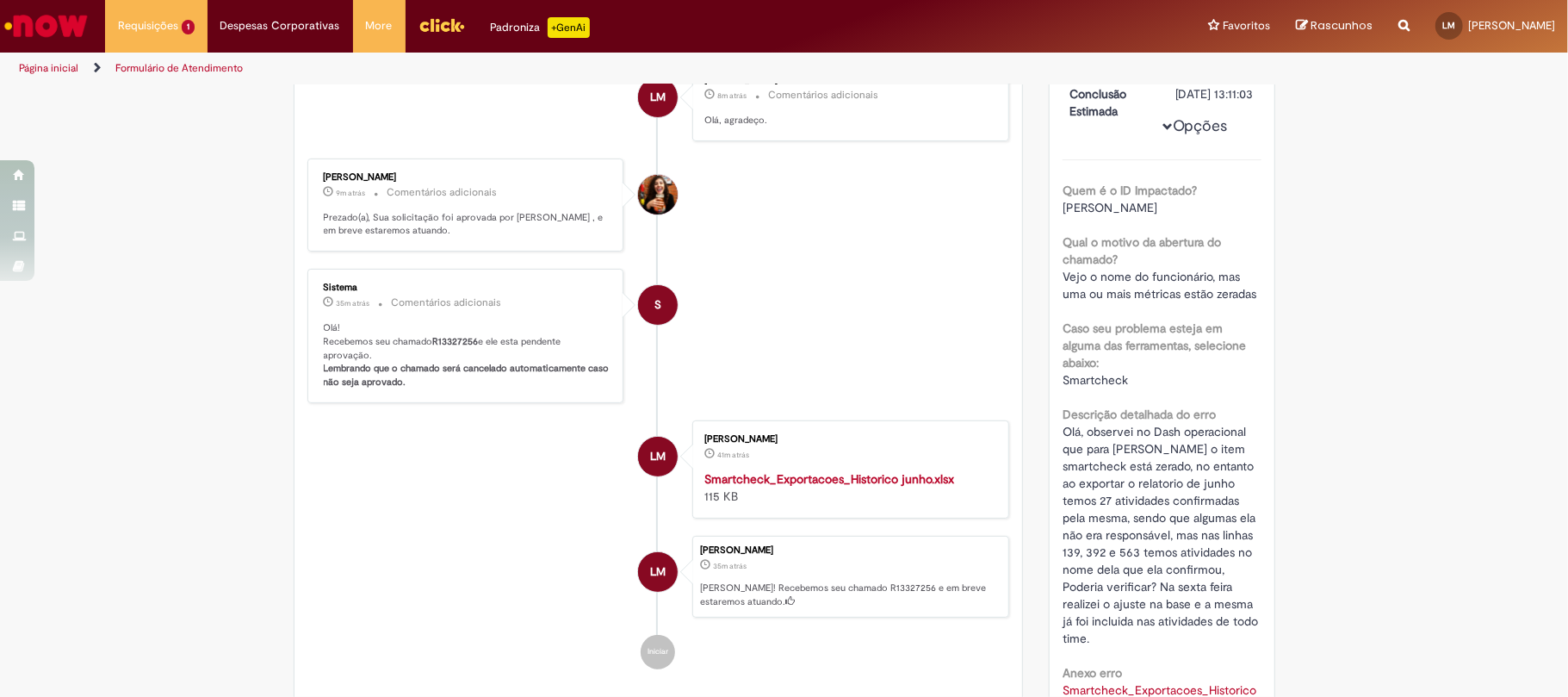 drag, startPoint x: 1276, startPoint y: 0, endPoint x: 1051, endPoint y: 373, distance: 435.6076 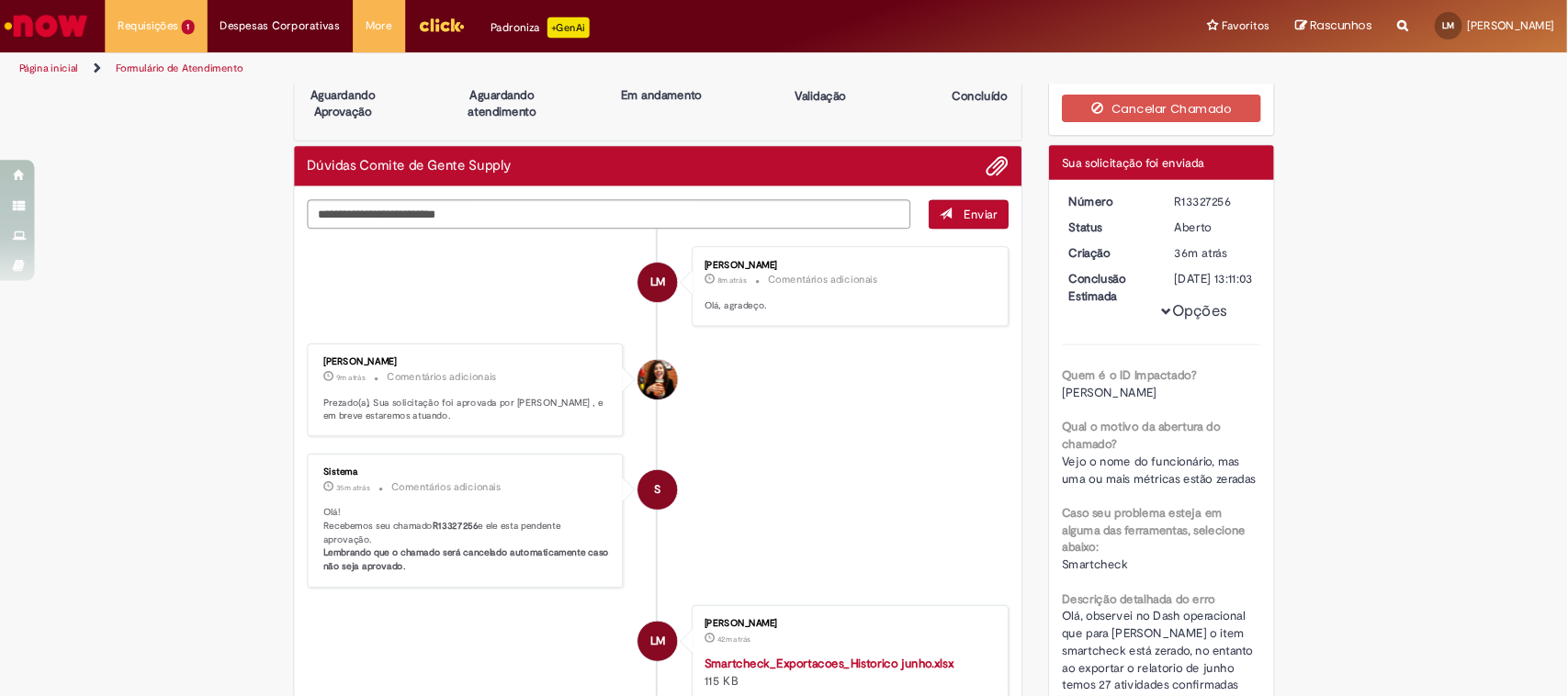scroll, scrollTop: 39, scrollLeft: 0, axis: vertical 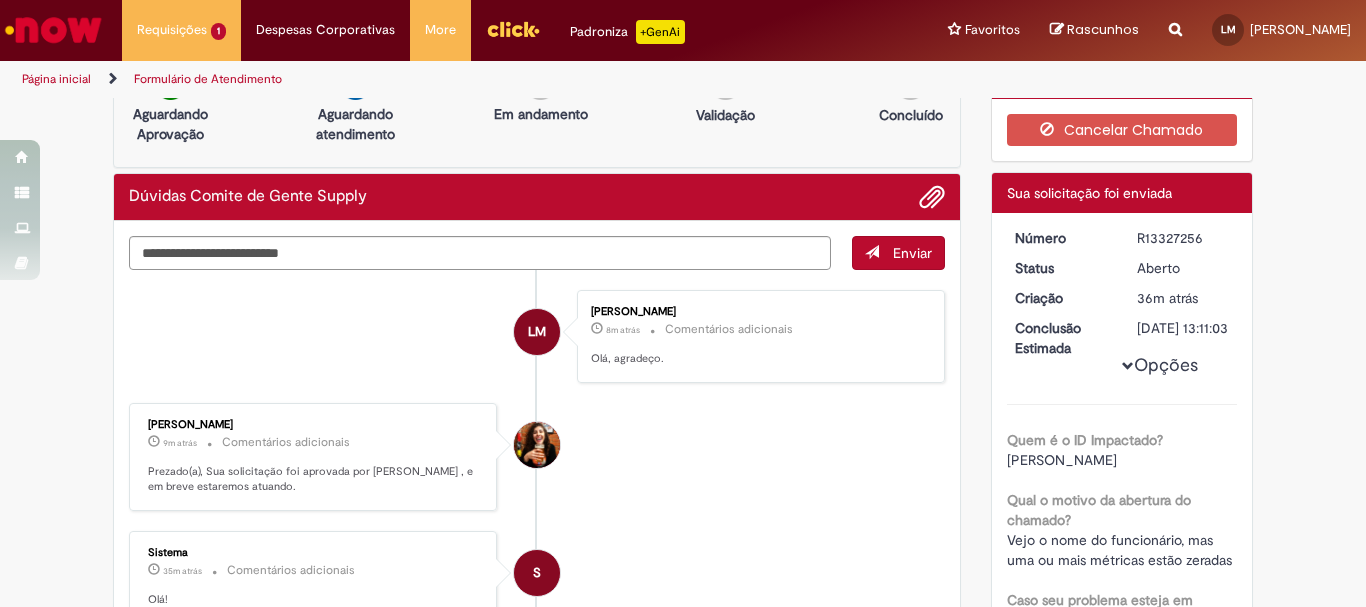 drag, startPoint x: 1766, startPoint y: 6, endPoint x: 983, endPoint y: 354, distance: 856.85065 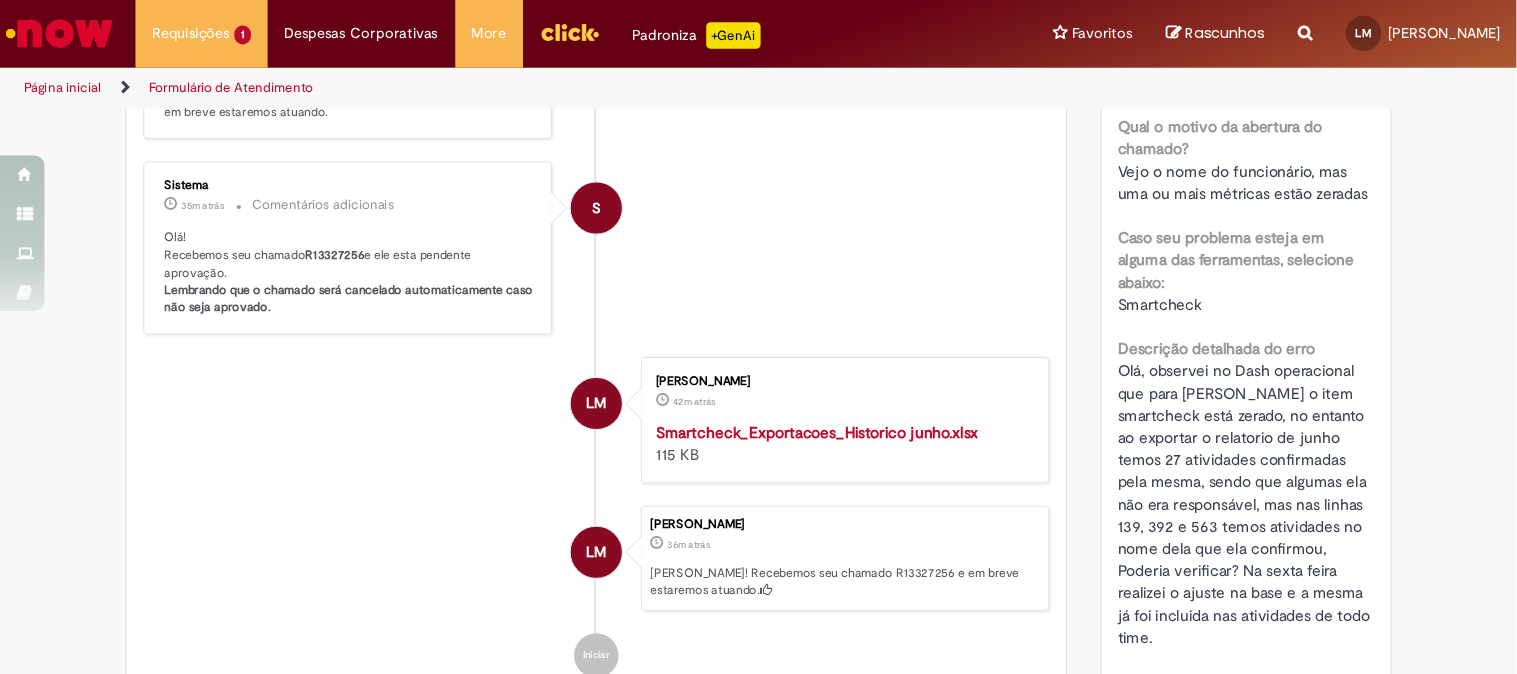 scroll, scrollTop: 418, scrollLeft: 0, axis: vertical 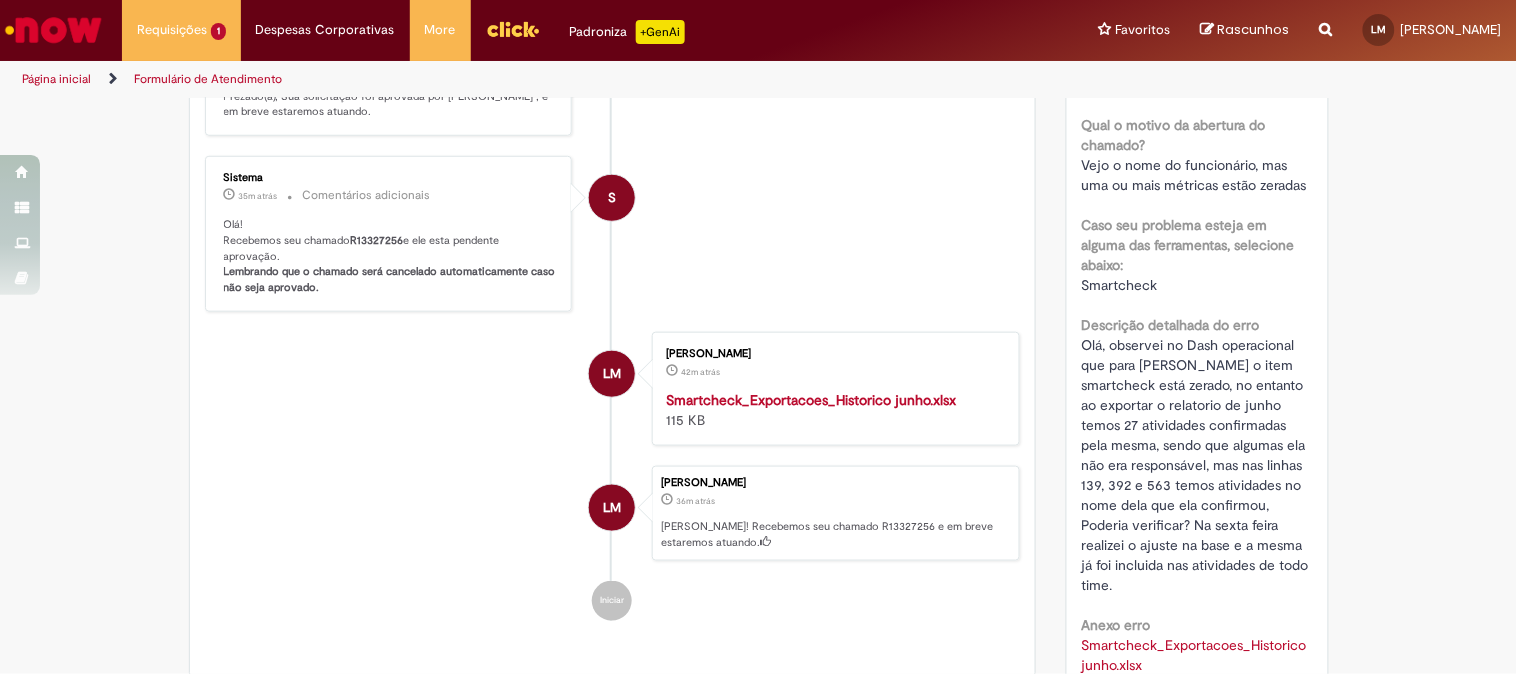 drag, startPoint x: 1323, startPoint y: 14, endPoint x: 1084, endPoint y: 301, distance: 373.4836 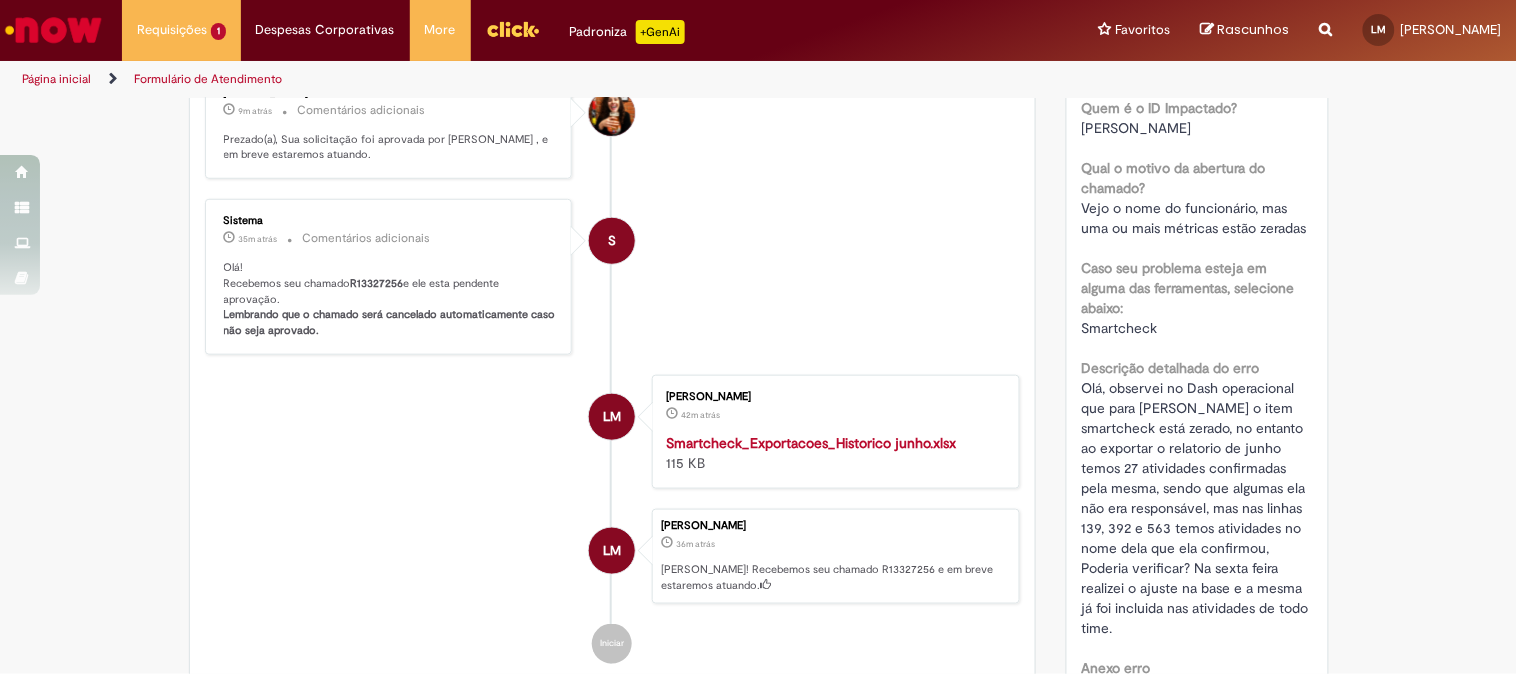scroll, scrollTop: 366, scrollLeft: 0, axis: vertical 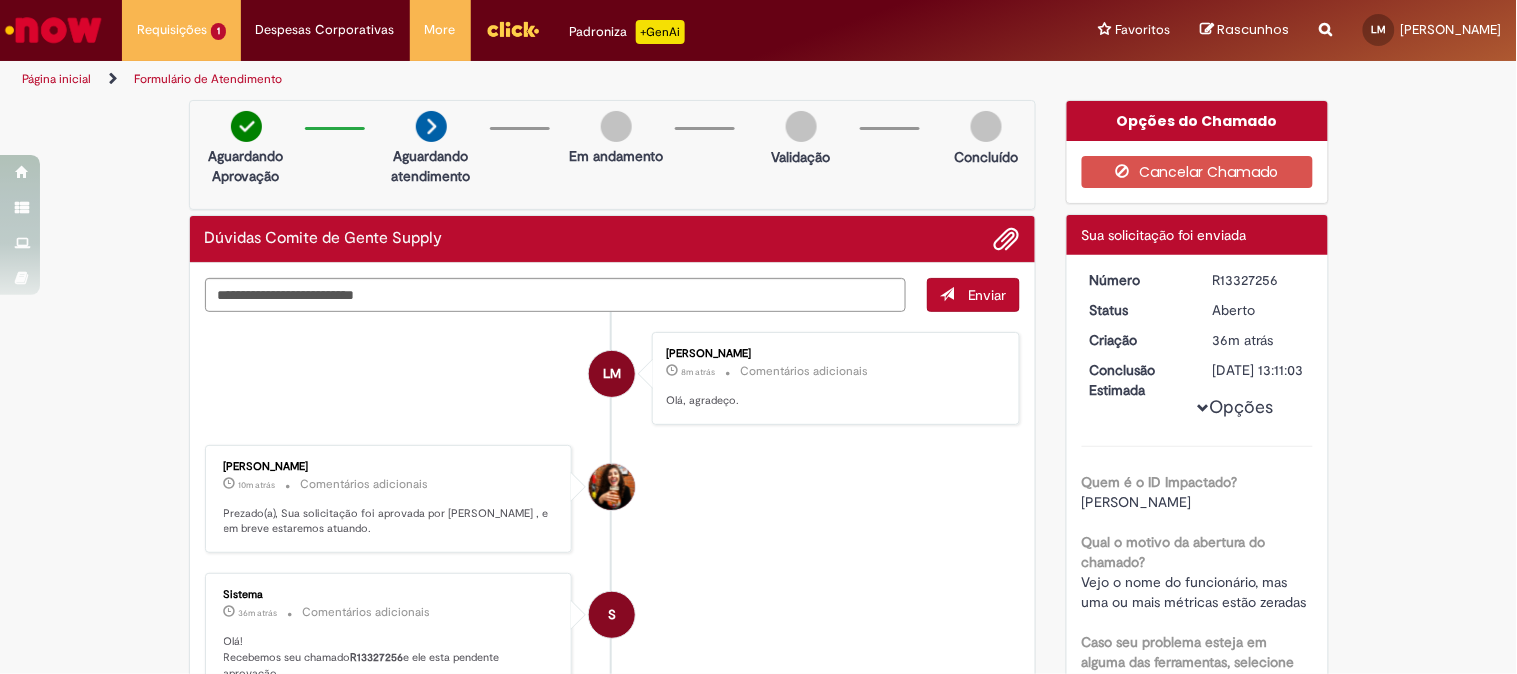 drag, startPoint x: 1262, startPoint y: 395, endPoint x: 1086, endPoint y: 265, distance: 218.80585 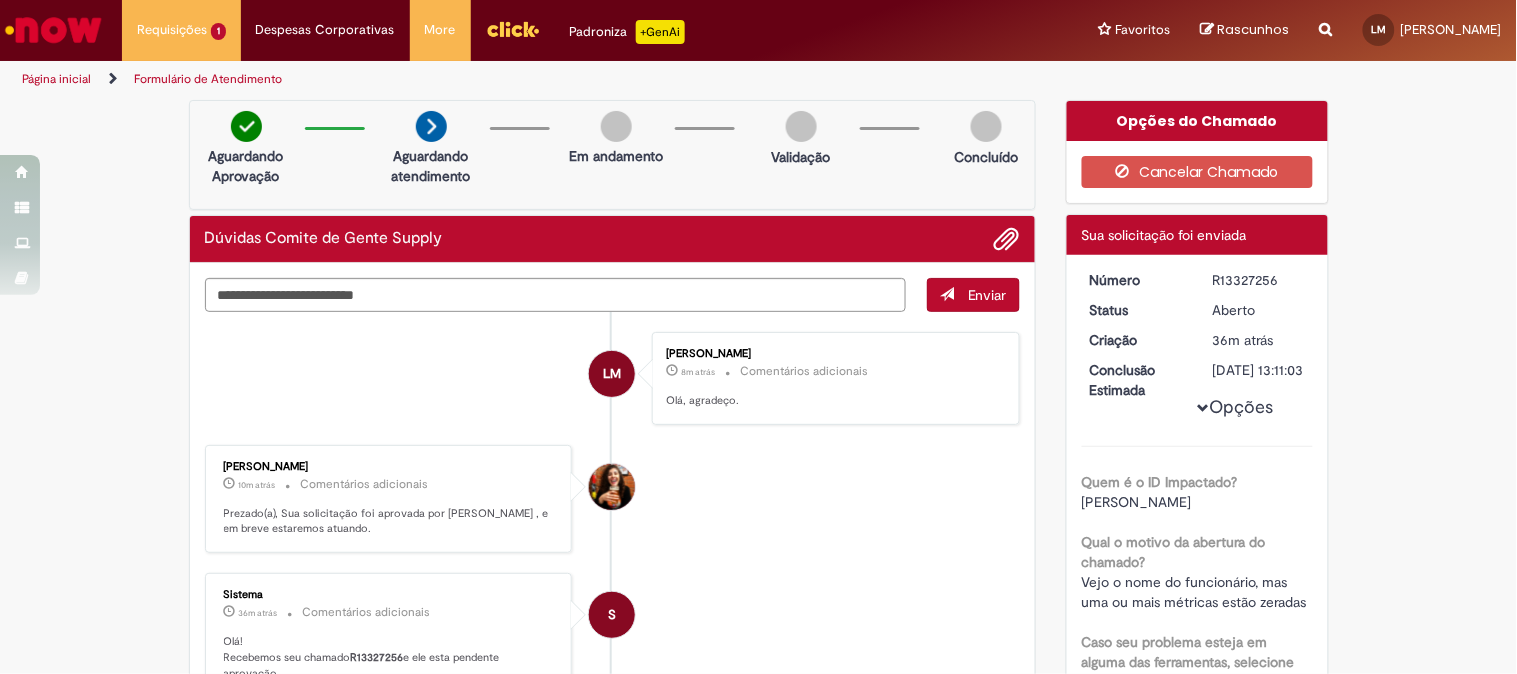 drag, startPoint x: 1083, startPoint y: 277, endPoint x: 1256, endPoint y: 386, distance: 204.47493 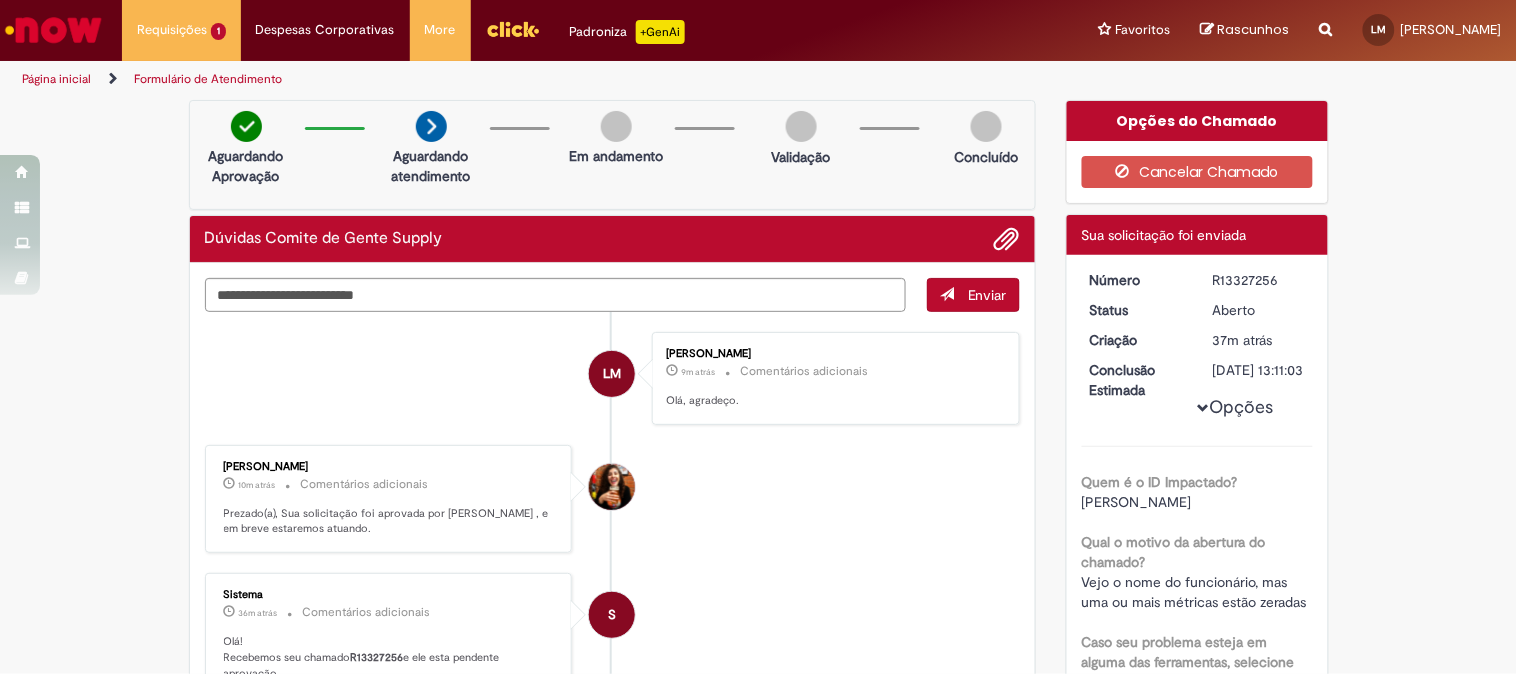 scroll, scrollTop: 222, scrollLeft: 0, axis: vertical 